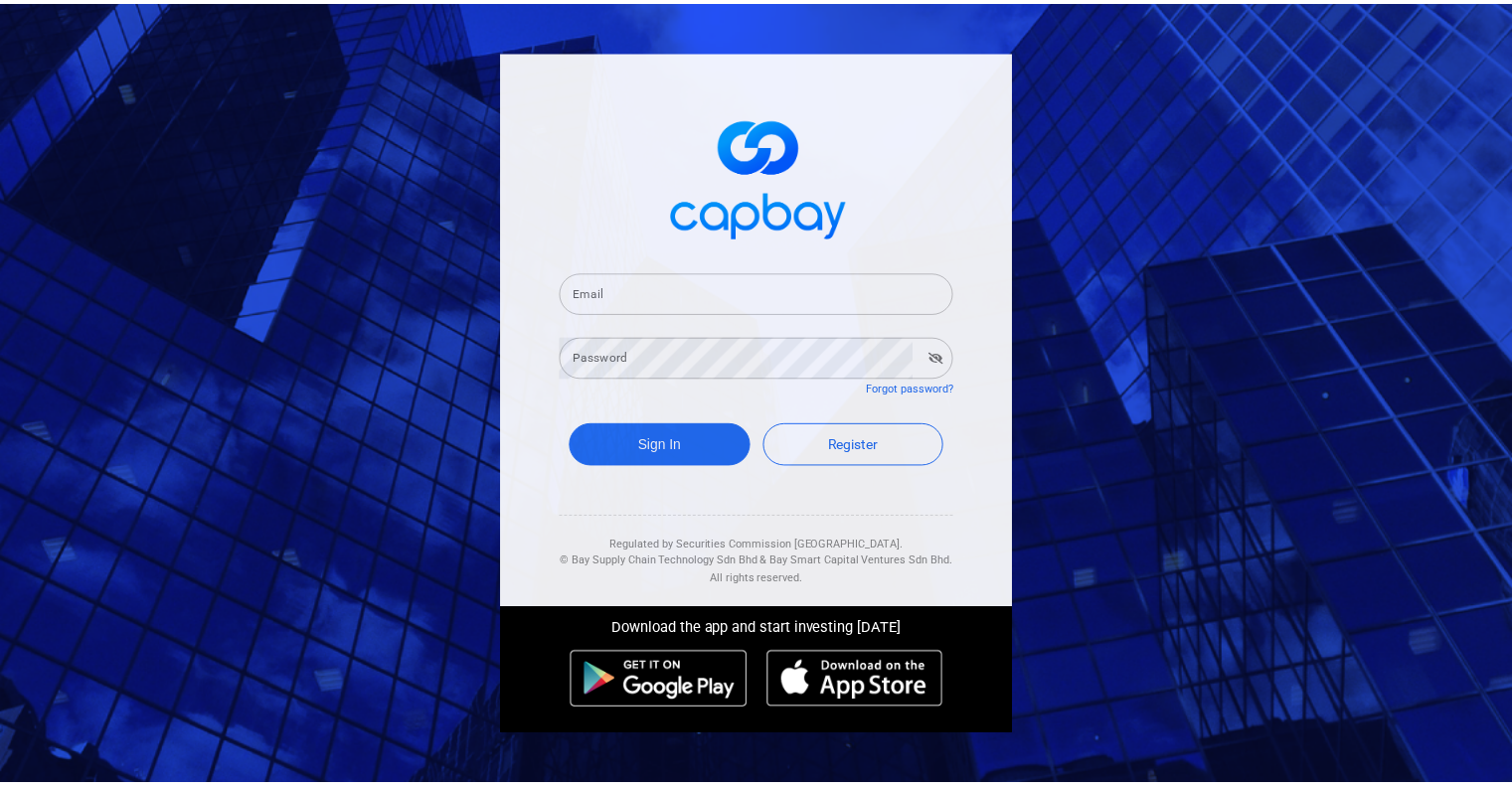 scroll, scrollTop: 0, scrollLeft: 0, axis: both 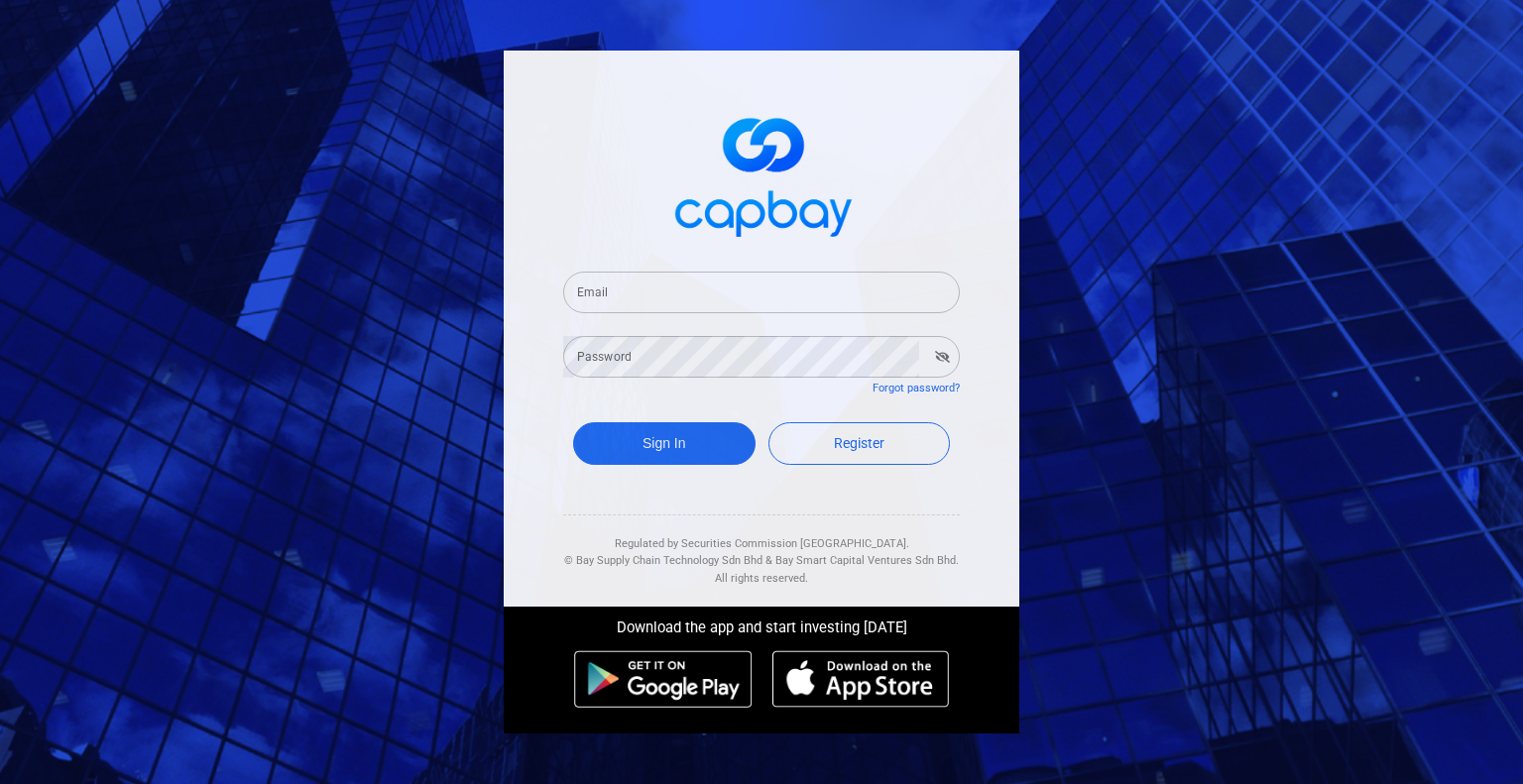 click on "Email" at bounding box center [762, 292] 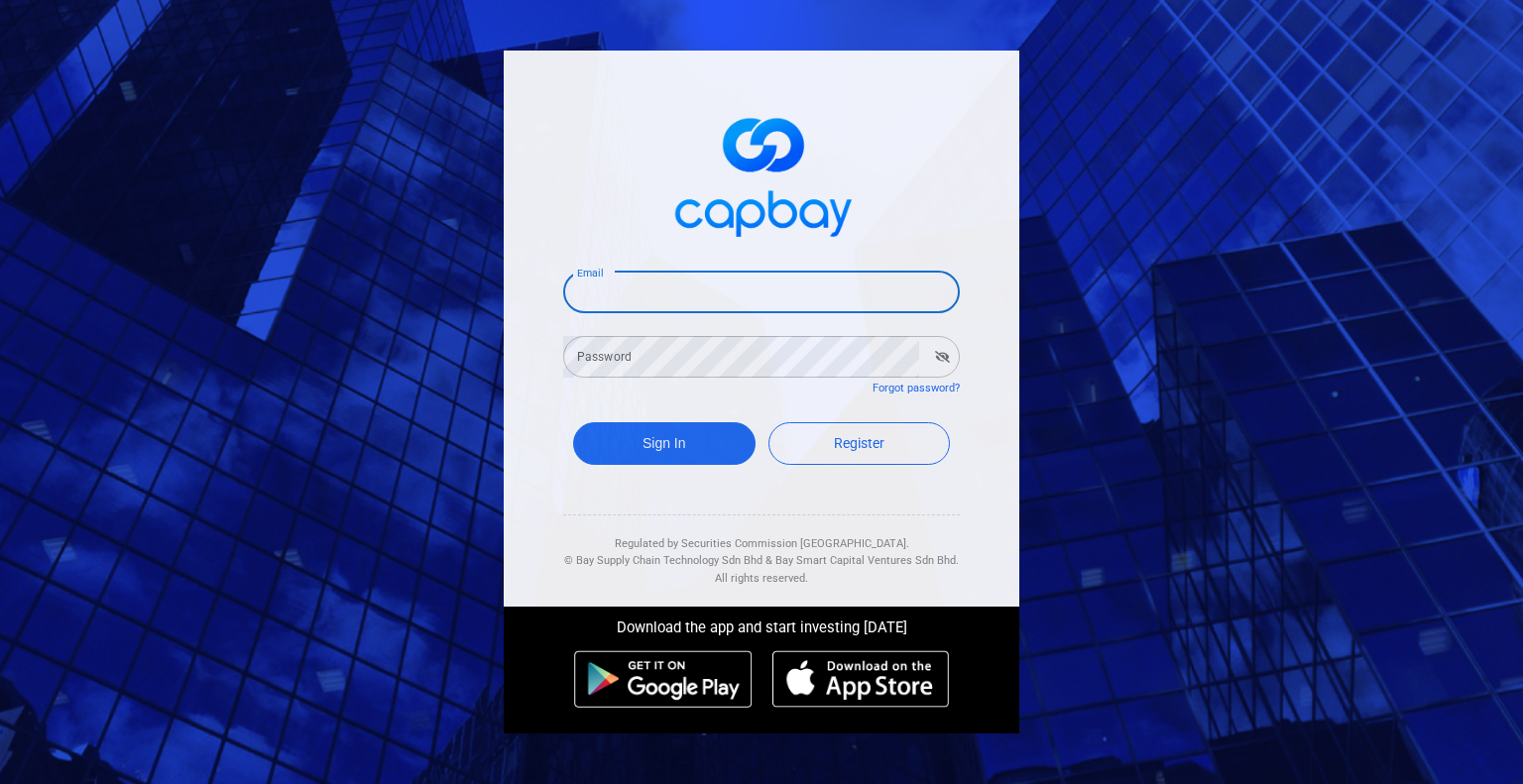 type on "[EMAIL_ADDRESS][DOMAIN_NAME]" 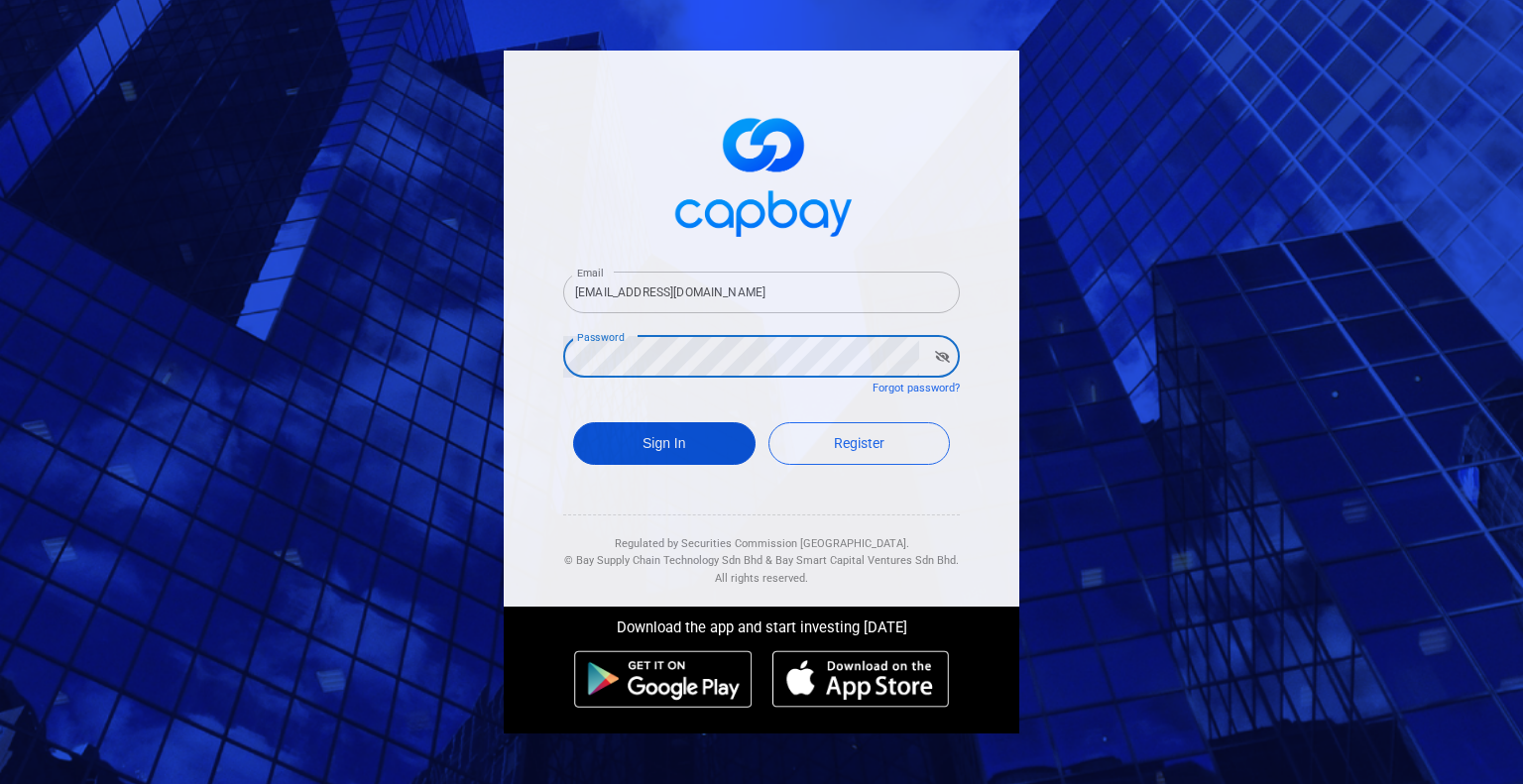 click on "Sign In" at bounding box center [664, 443] 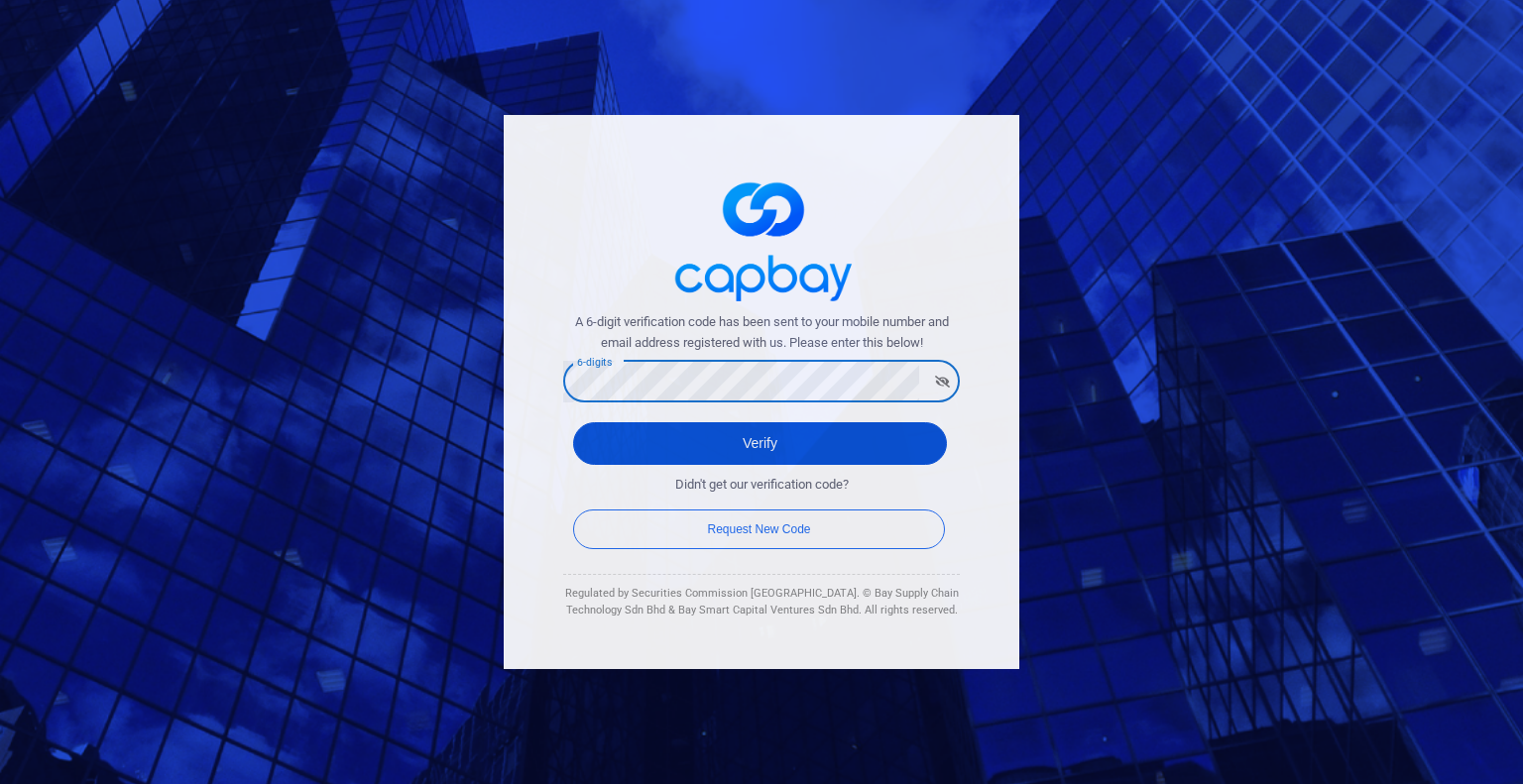 click on "Verify" at bounding box center [760, 443] 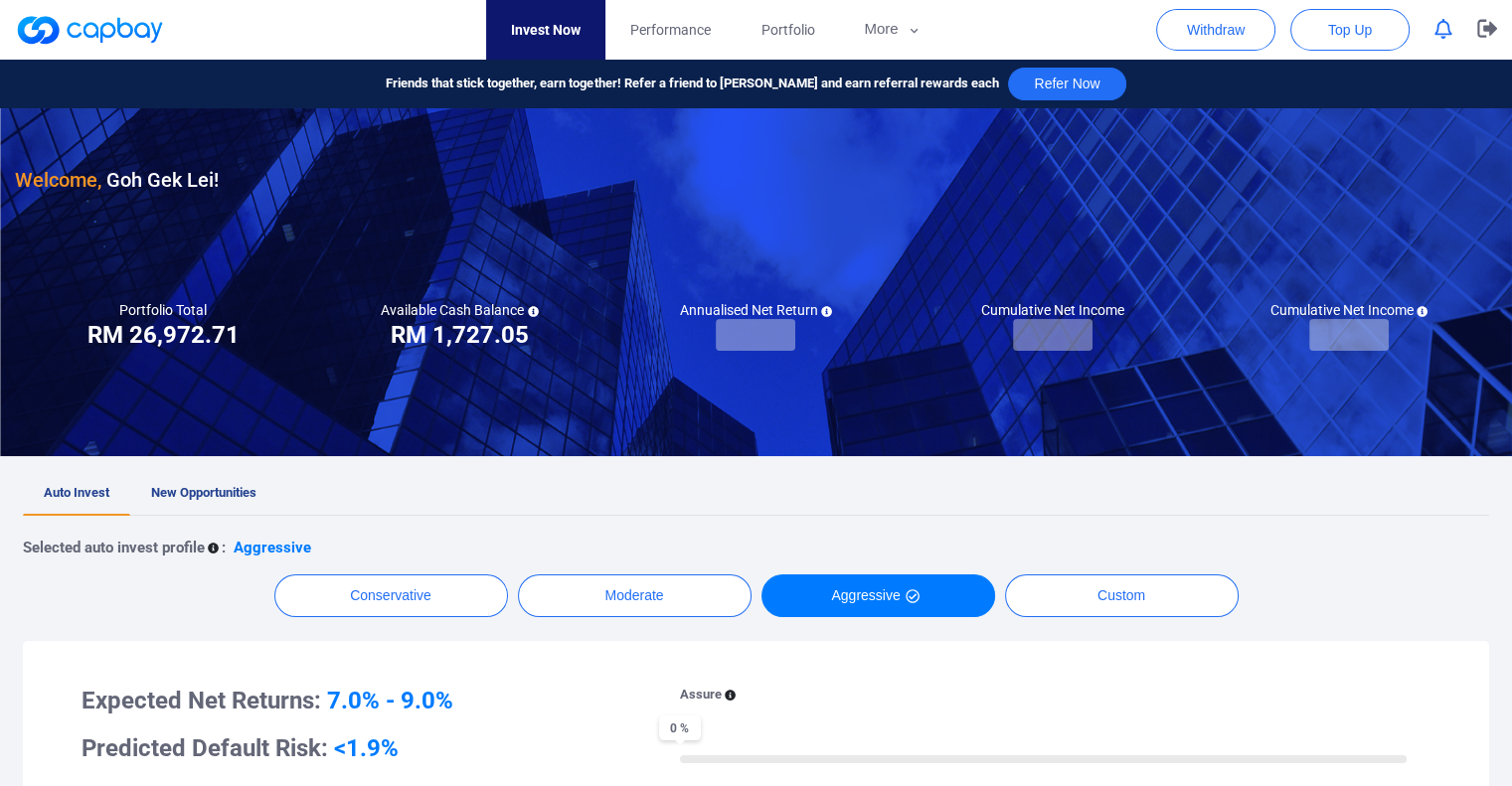 checkbox on "true" 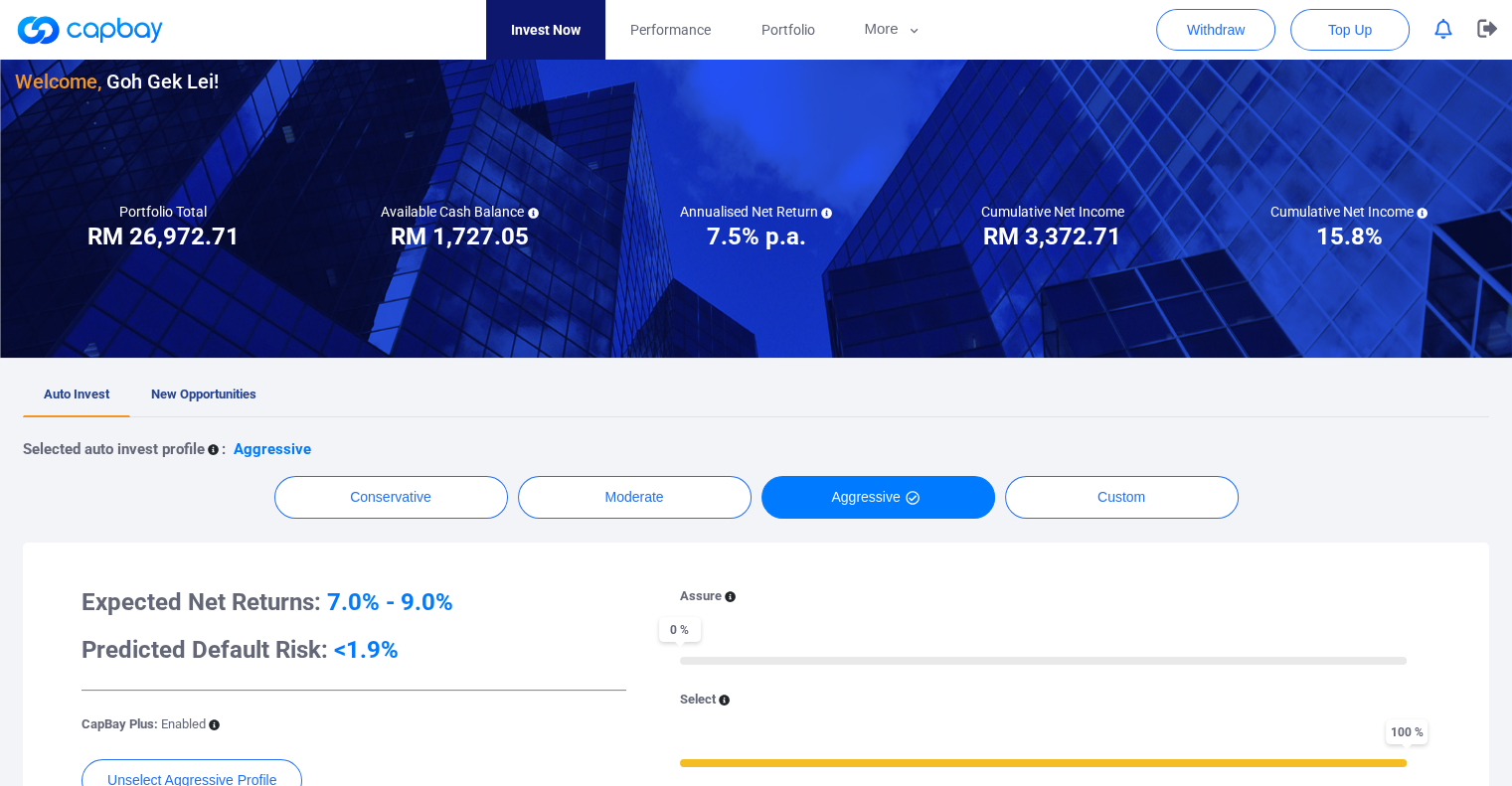 scroll, scrollTop: 0, scrollLeft: 0, axis: both 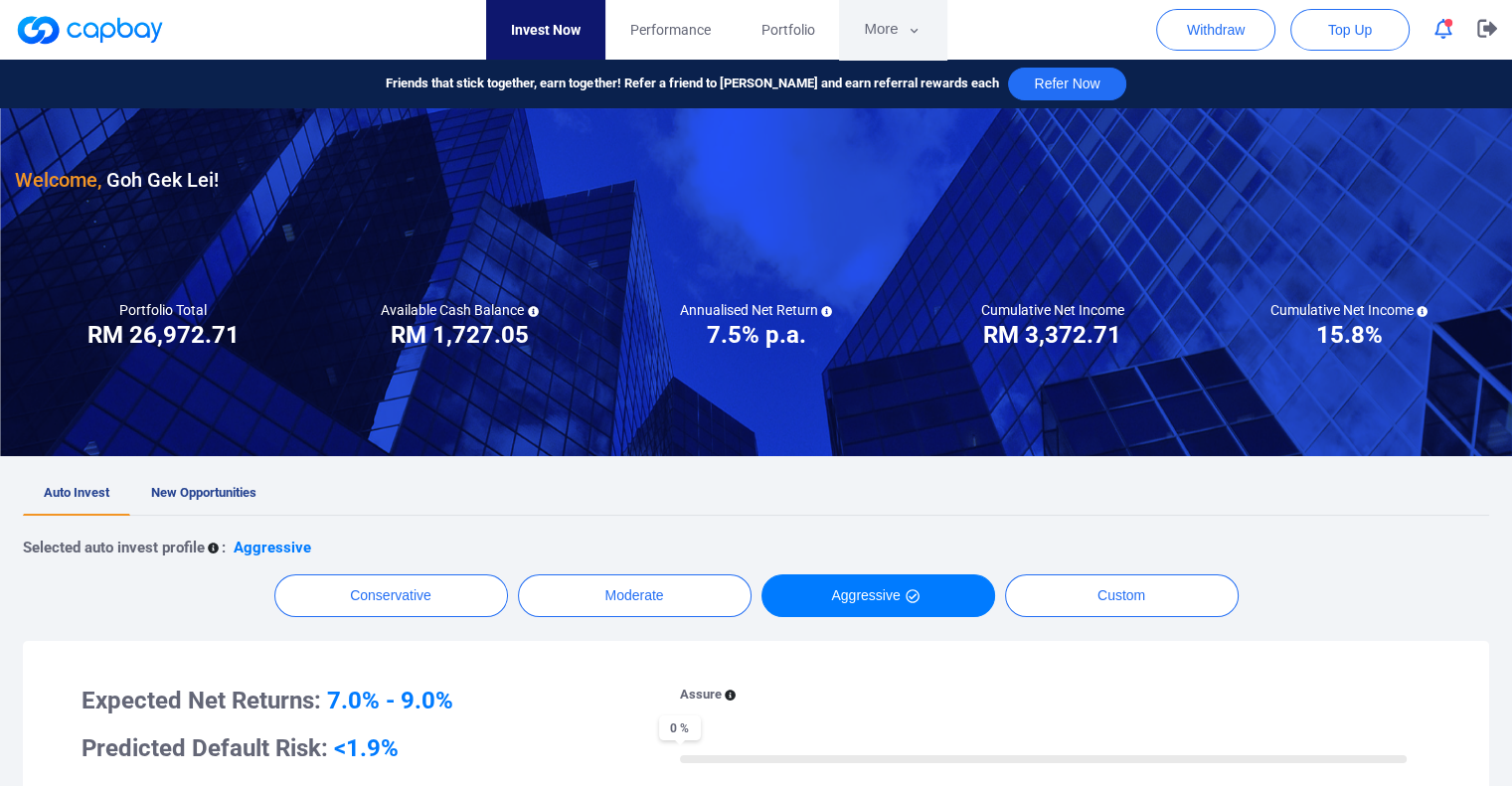 click on "More" at bounding box center [892, 30] 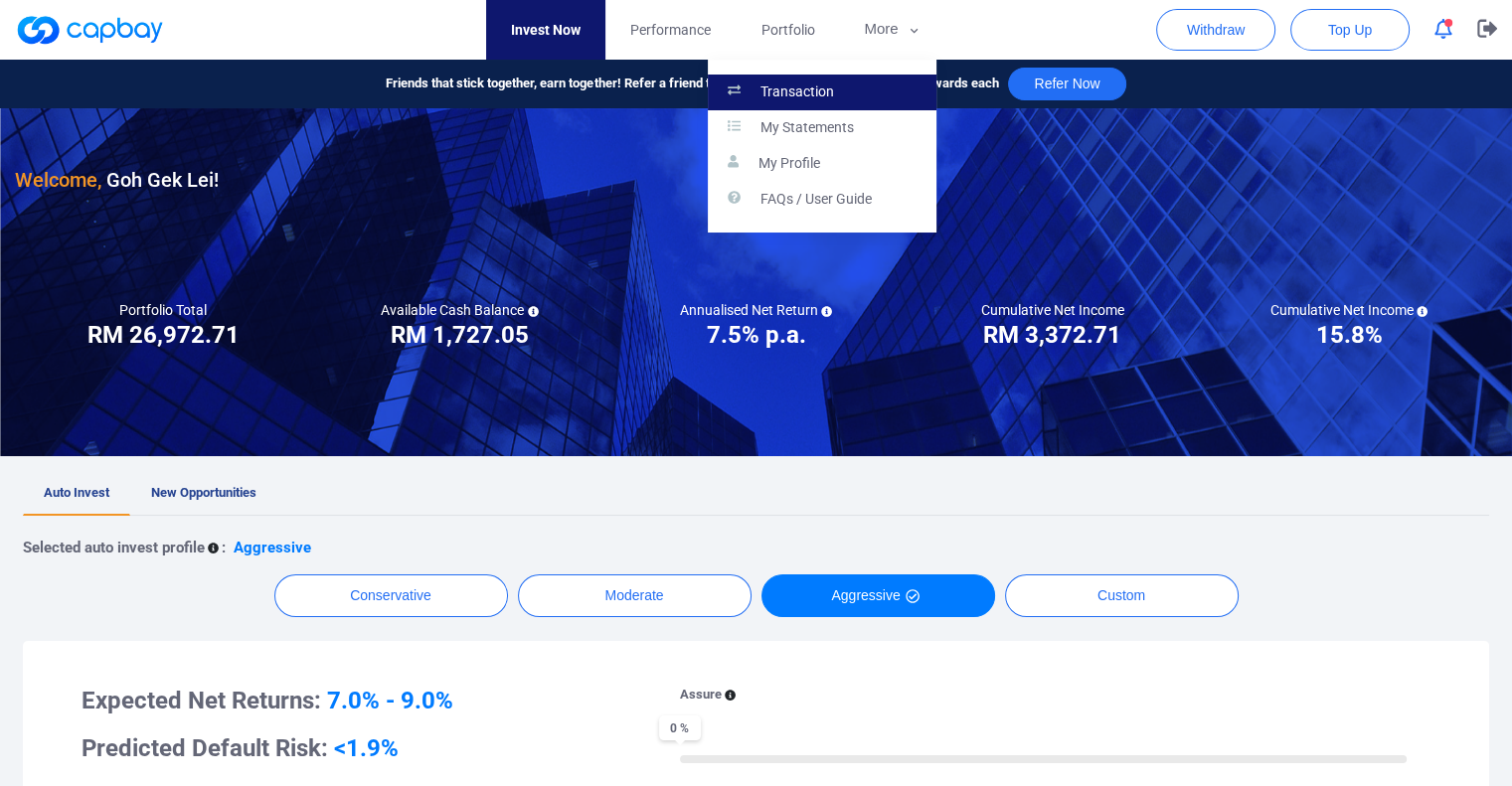 click on "Transaction" at bounding box center (797, 92) 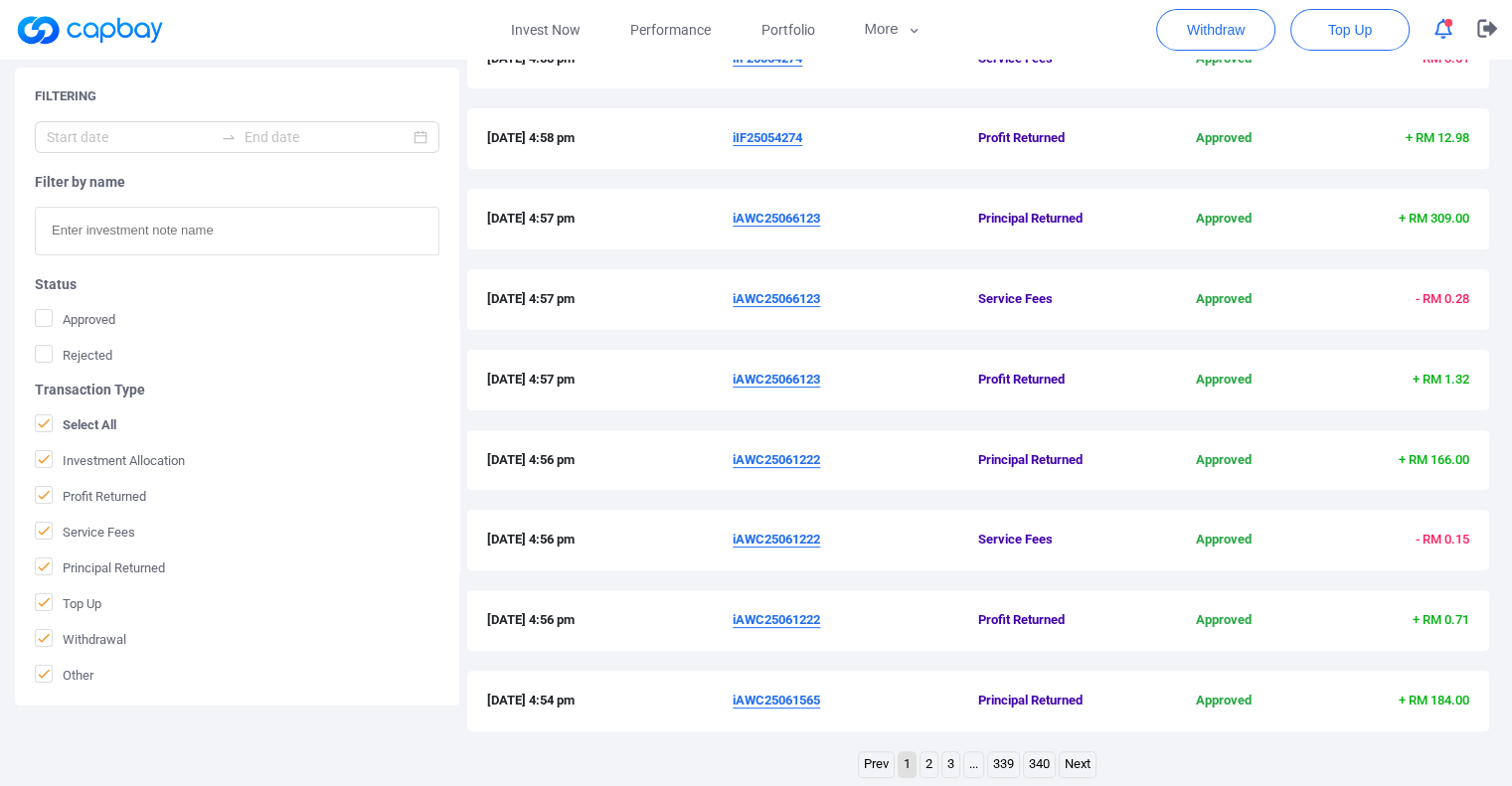scroll, scrollTop: 628, scrollLeft: 0, axis: vertical 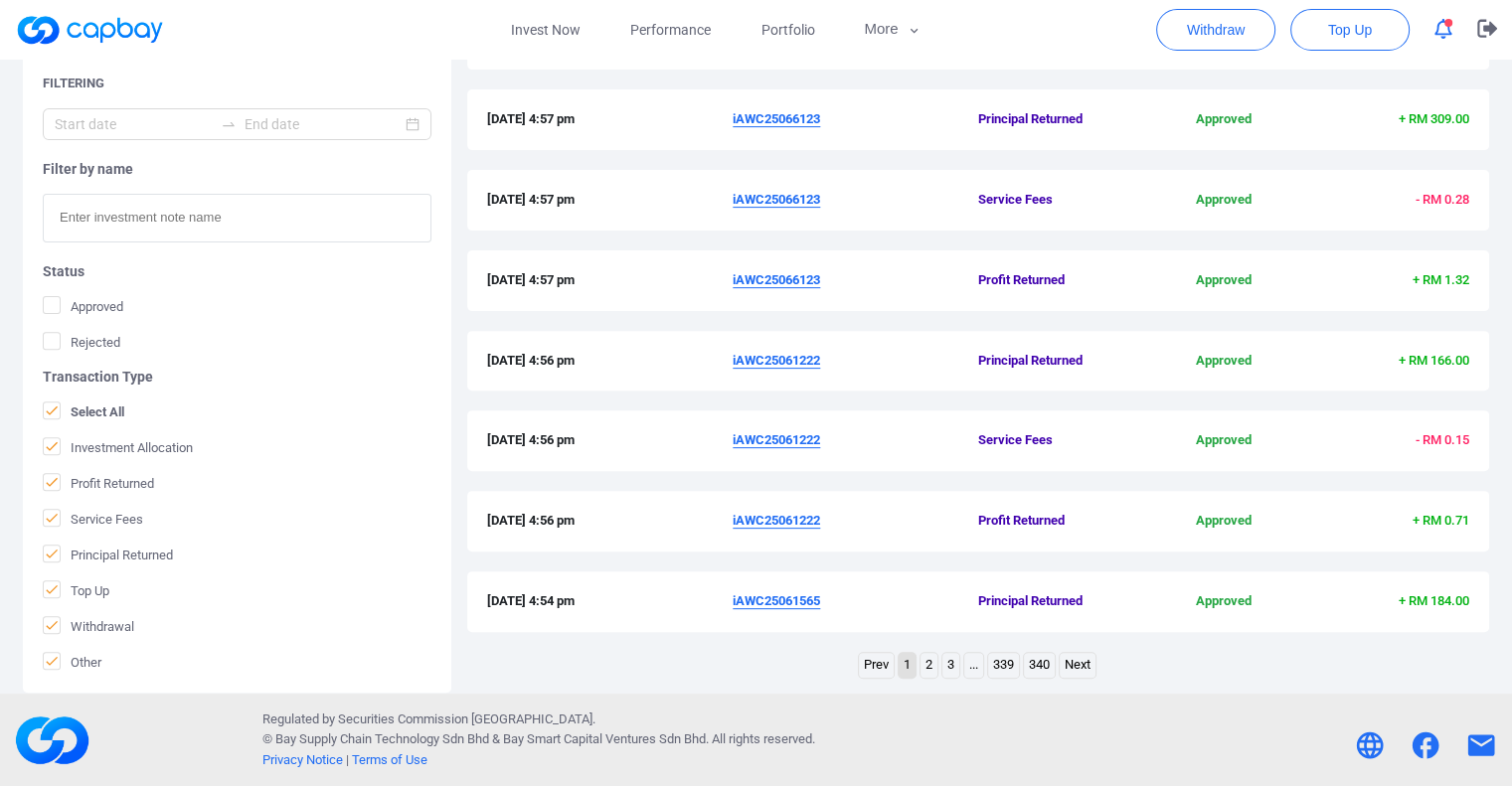 click on "2" at bounding box center (928, 665) 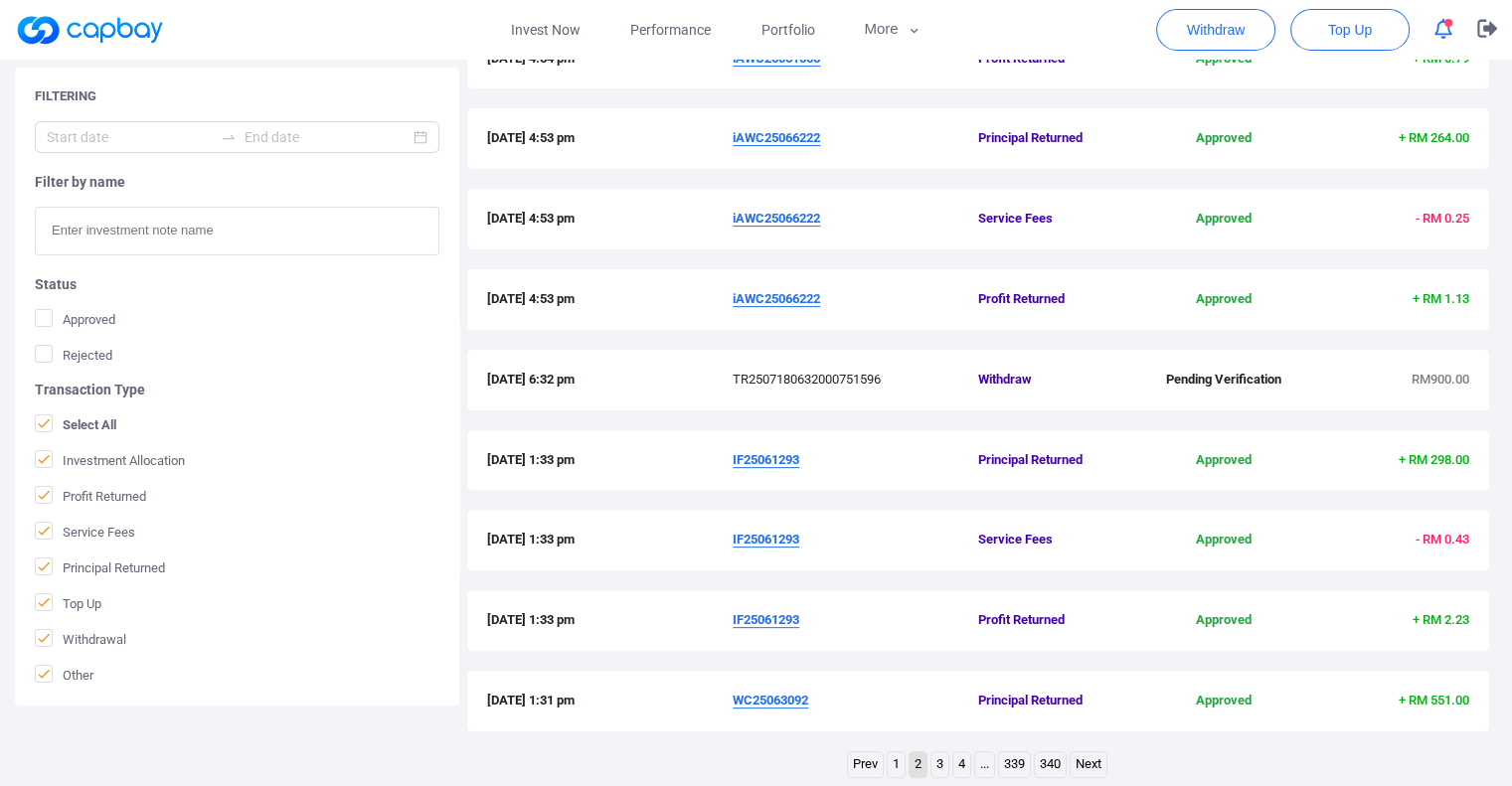 scroll, scrollTop: 628, scrollLeft: 0, axis: vertical 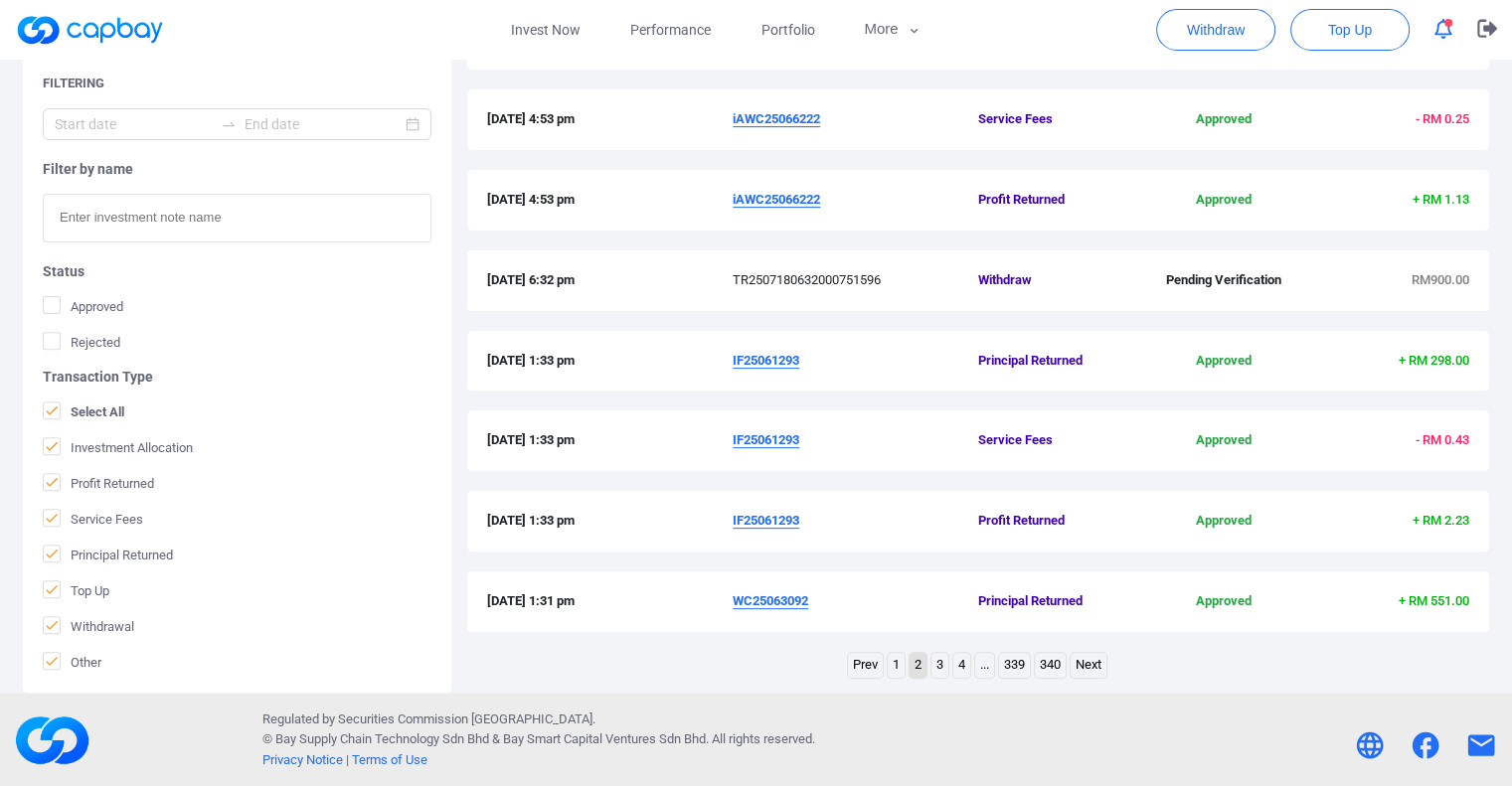 click on "3" at bounding box center [939, 665] 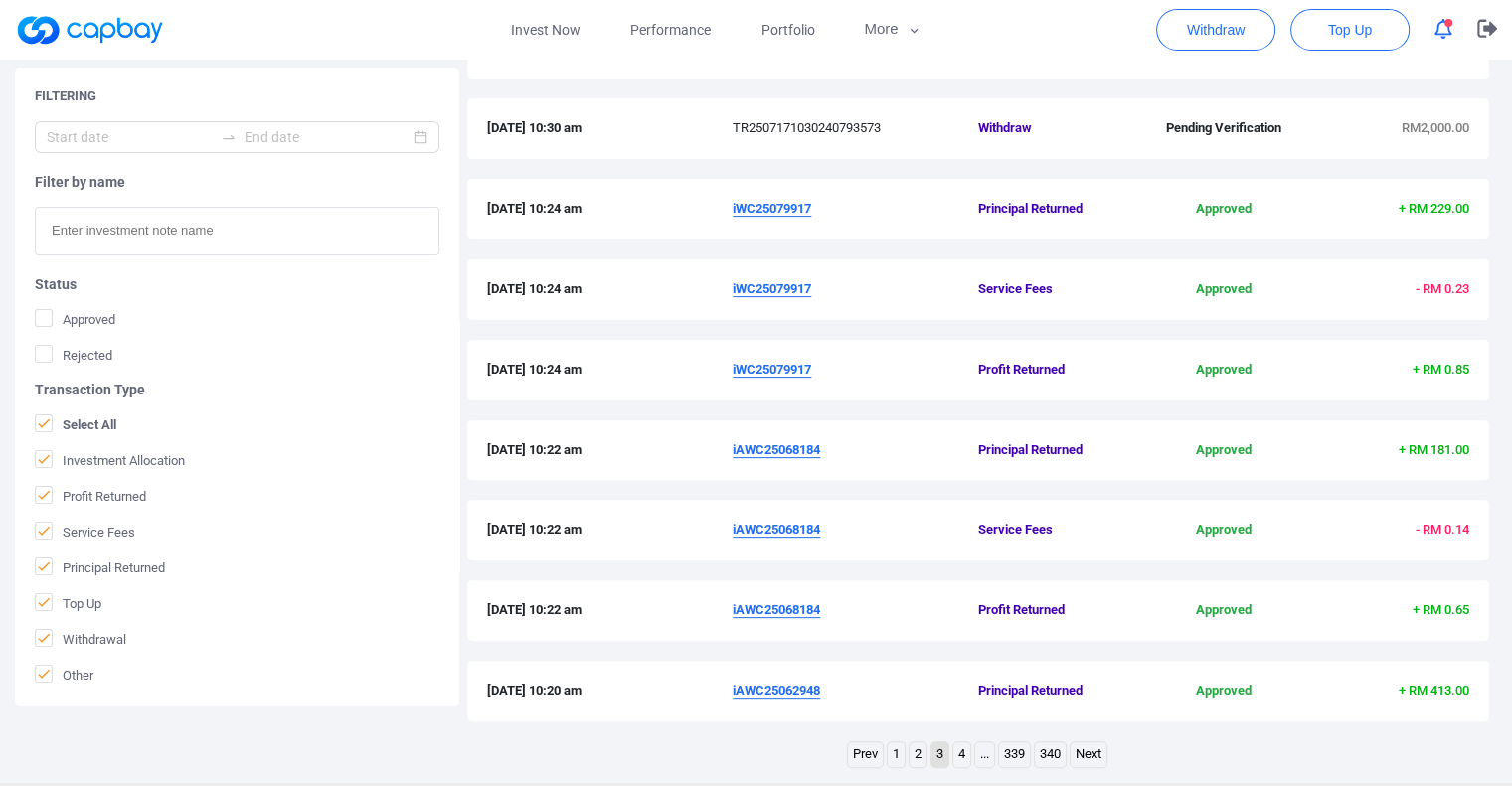 scroll, scrollTop: 628, scrollLeft: 0, axis: vertical 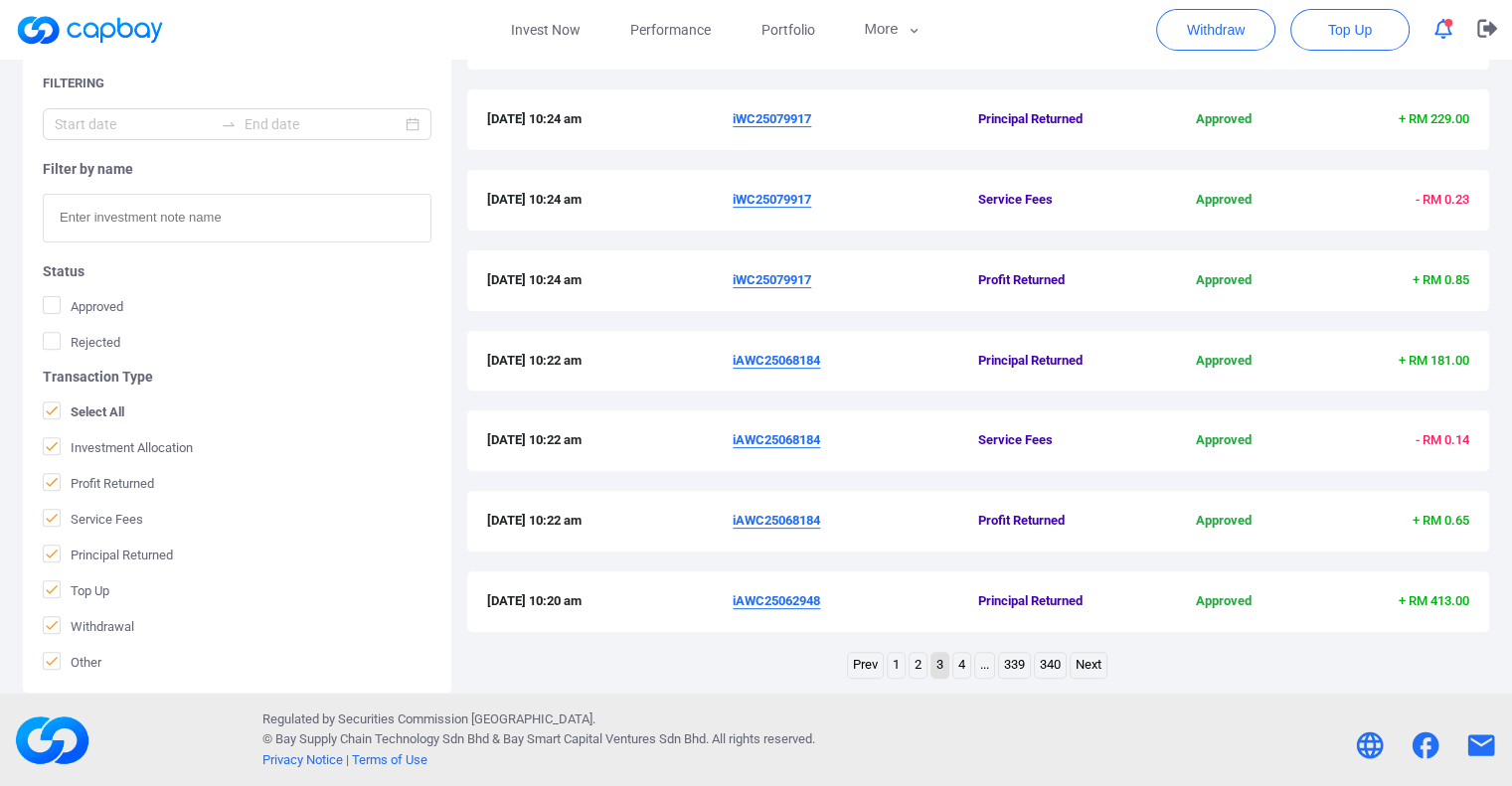 click on "2" at bounding box center (918, 665) 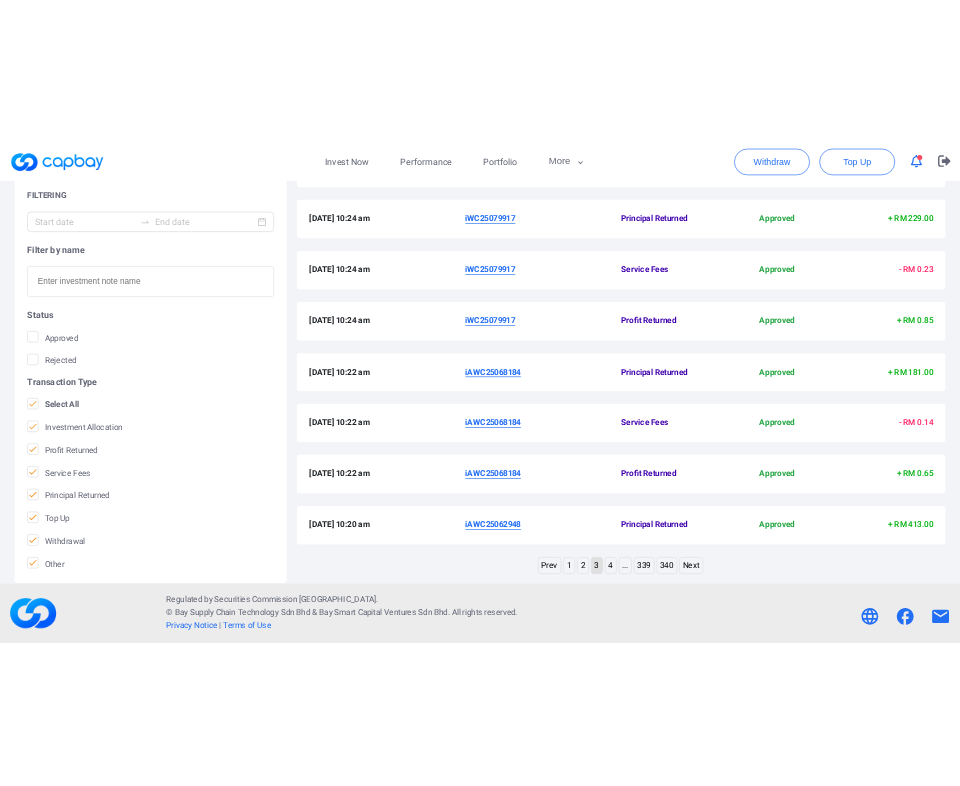 scroll, scrollTop: 374, scrollLeft: 0, axis: vertical 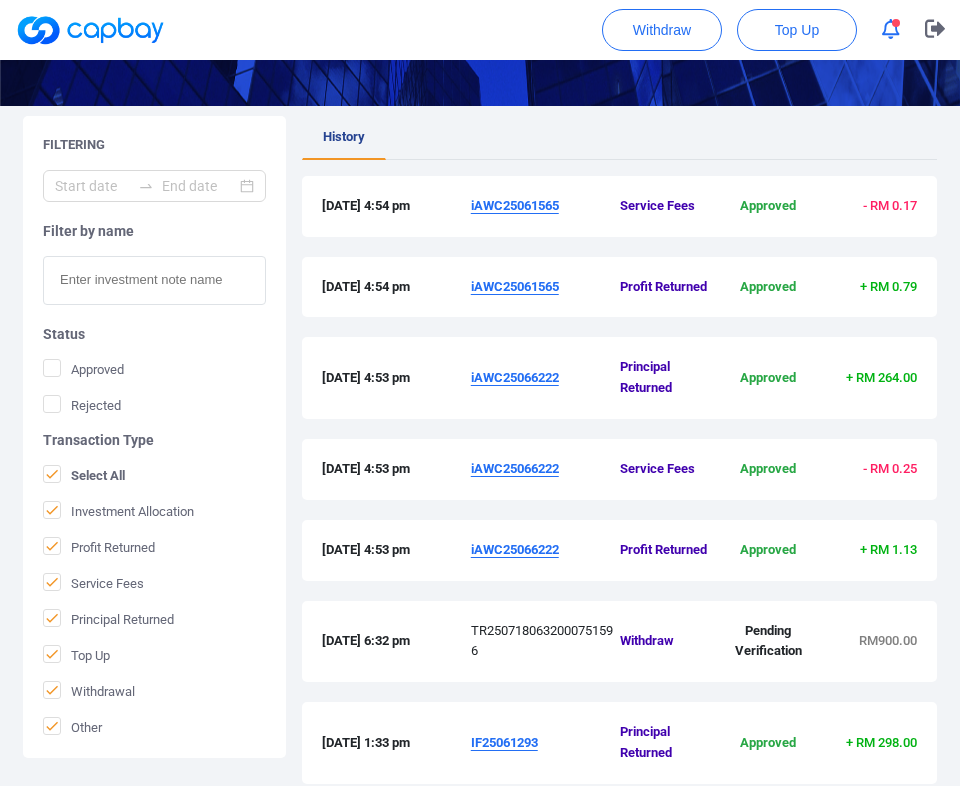 click on "iAWC25066222" at bounding box center [515, 377] 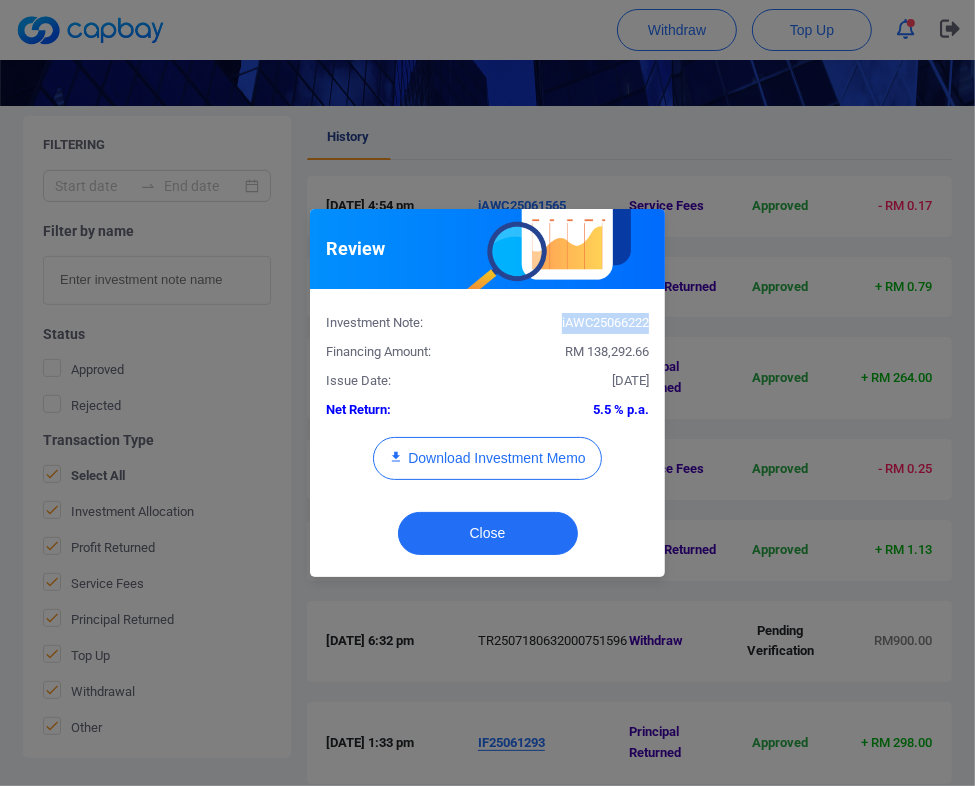 drag, startPoint x: 646, startPoint y: 323, endPoint x: 552, endPoint y: 326, distance: 94.04786 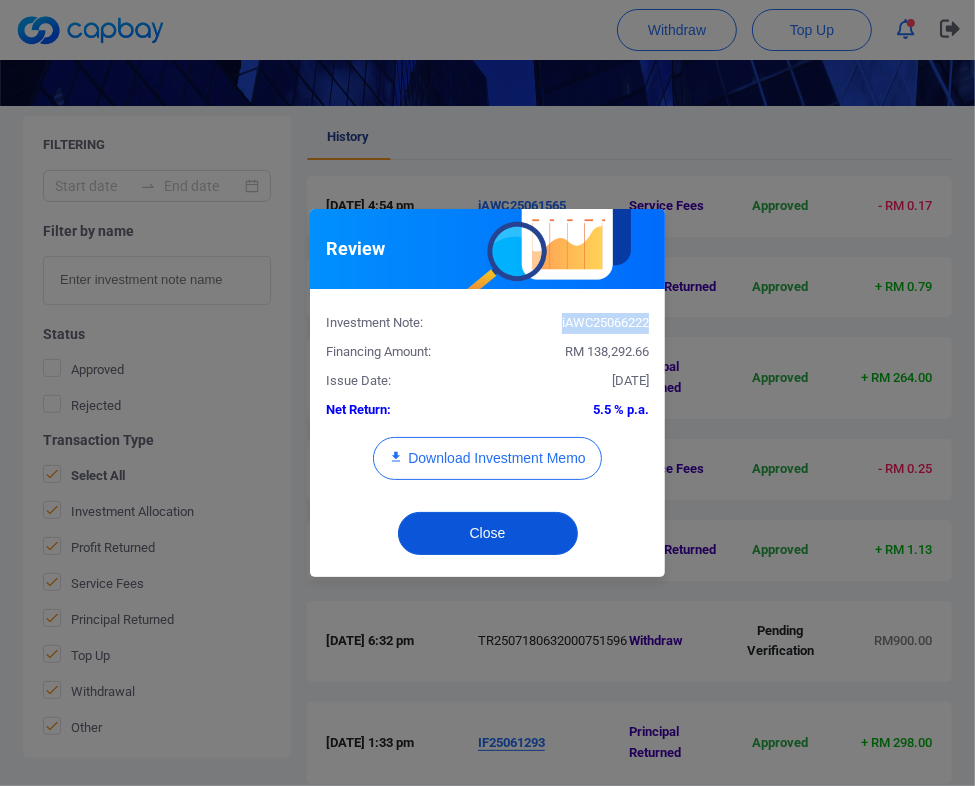 click on "Close" at bounding box center [488, 533] 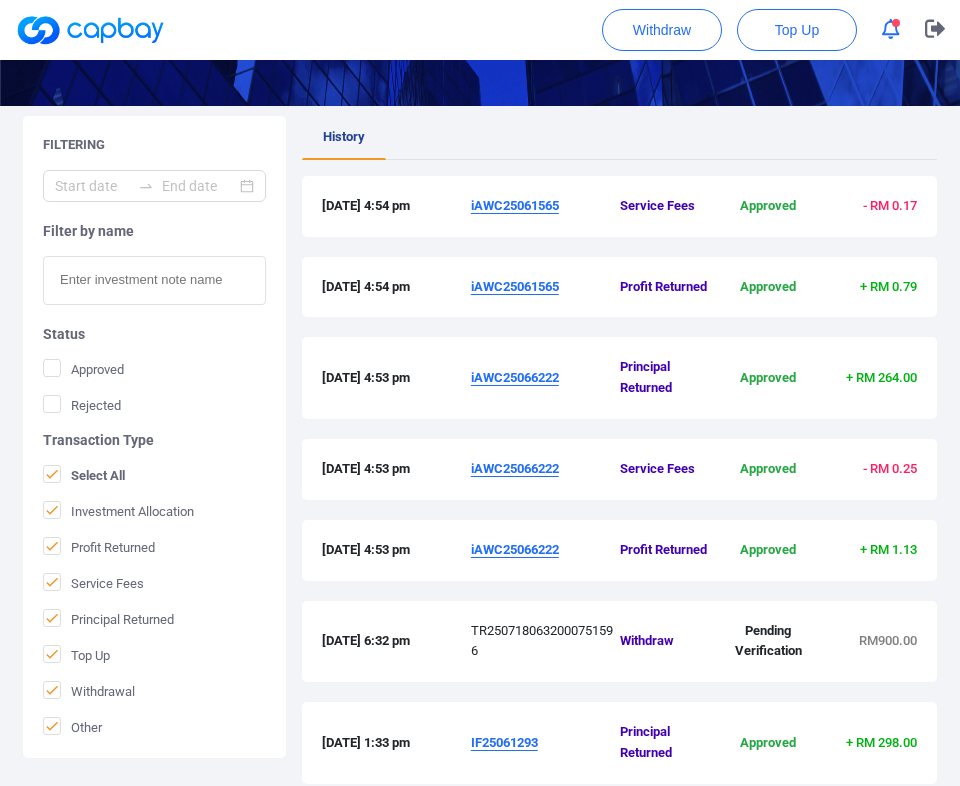 click on "History" at bounding box center (619, 138) 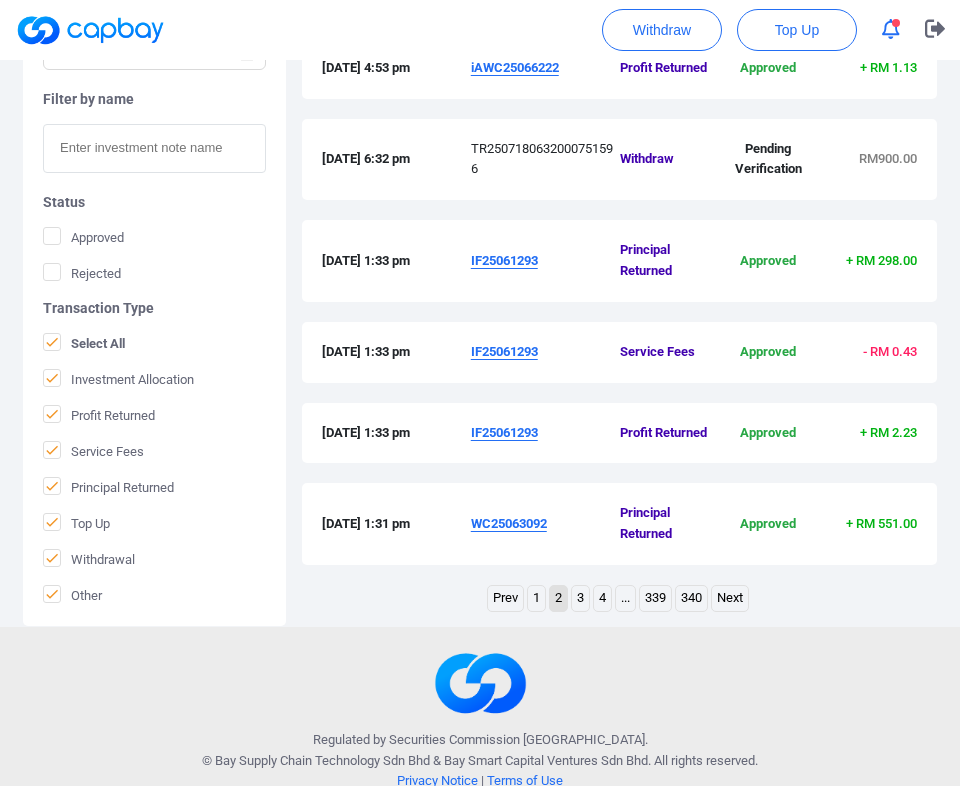 scroll, scrollTop: 913, scrollLeft: 0, axis: vertical 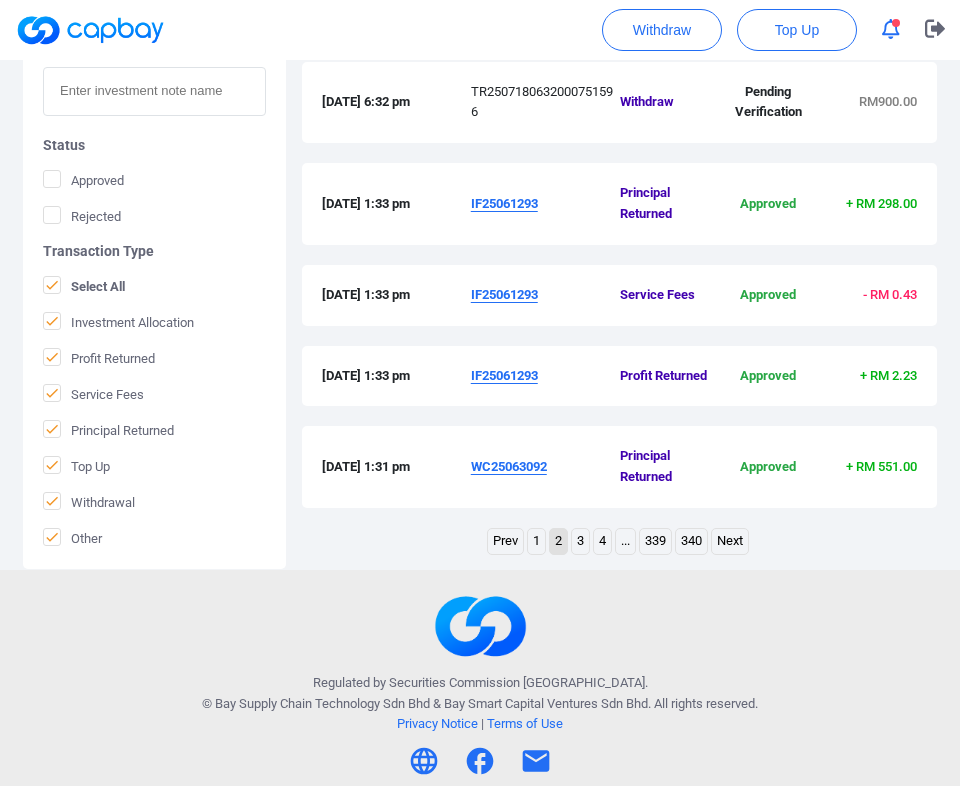 click on "1" at bounding box center [536, 541] 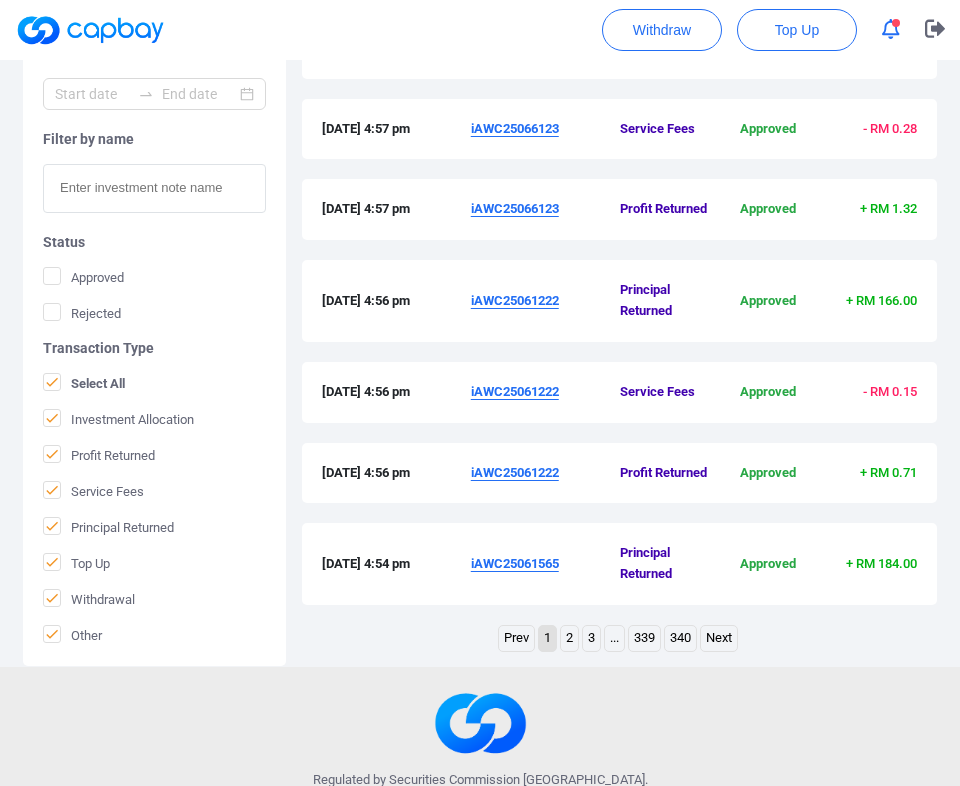 scroll, scrollTop: 913, scrollLeft: 0, axis: vertical 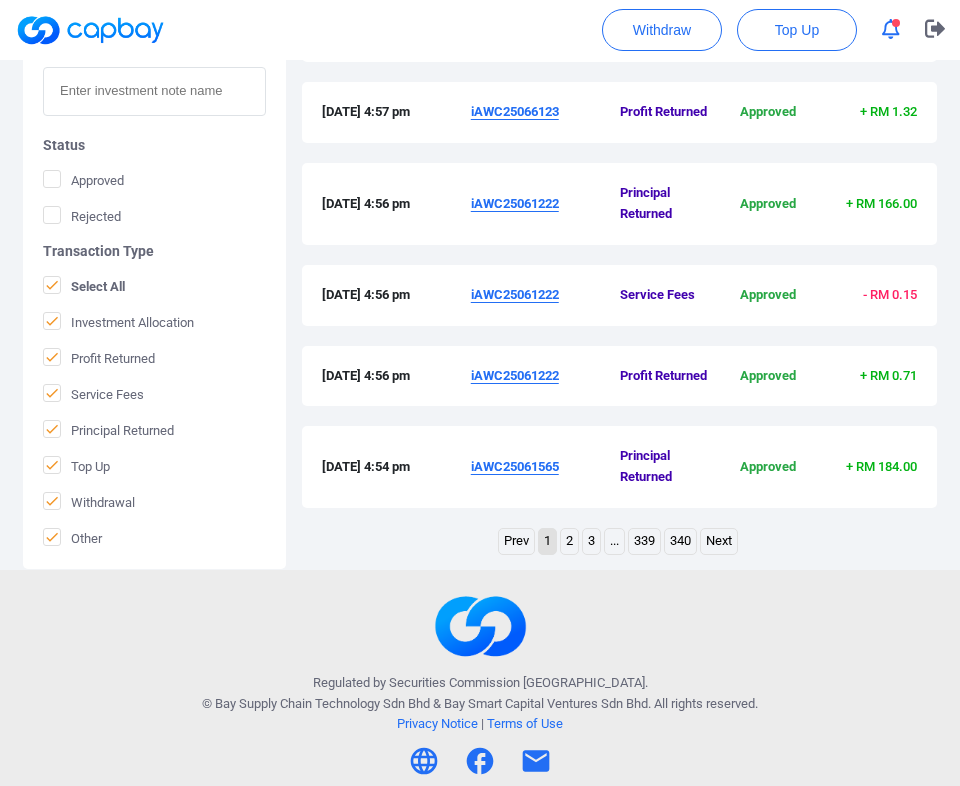 click on "iAWC25061565" at bounding box center (515, 466) 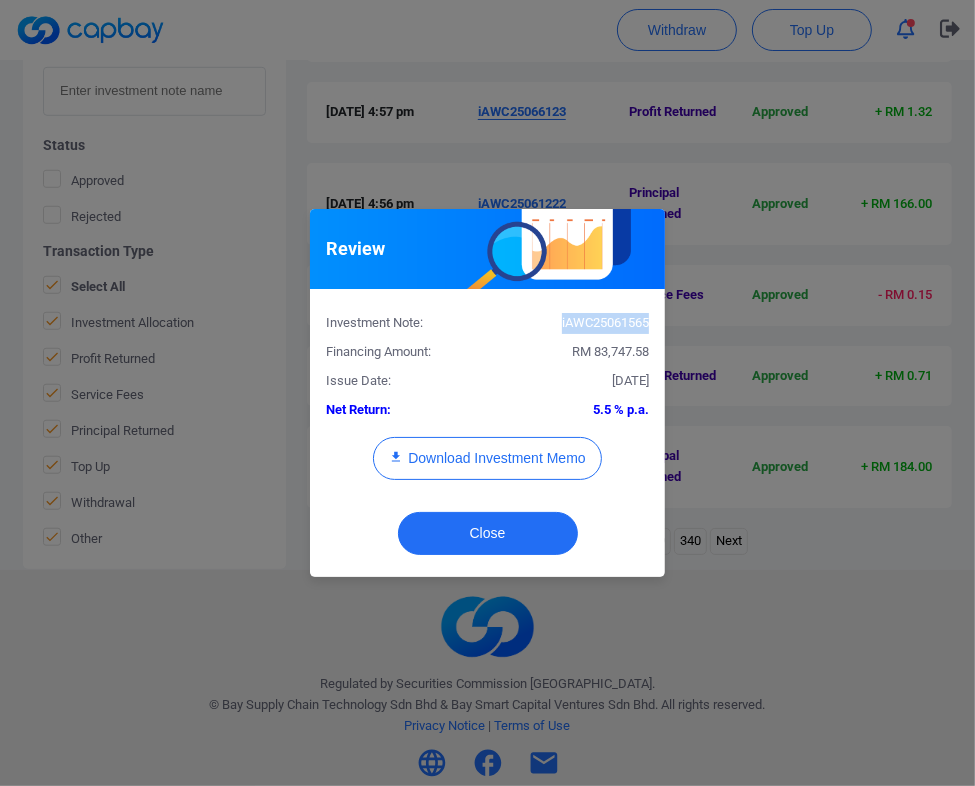 drag, startPoint x: 648, startPoint y: 324, endPoint x: 542, endPoint y: 319, distance: 106.11786 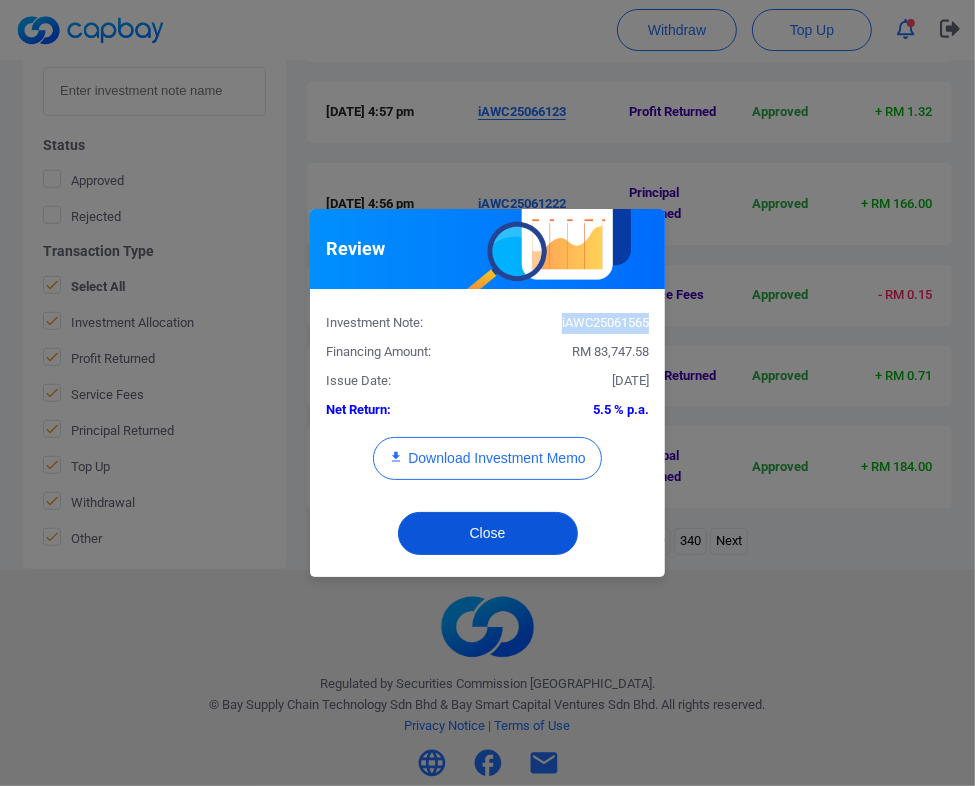 click on "Close" at bounding box center [488, 533] 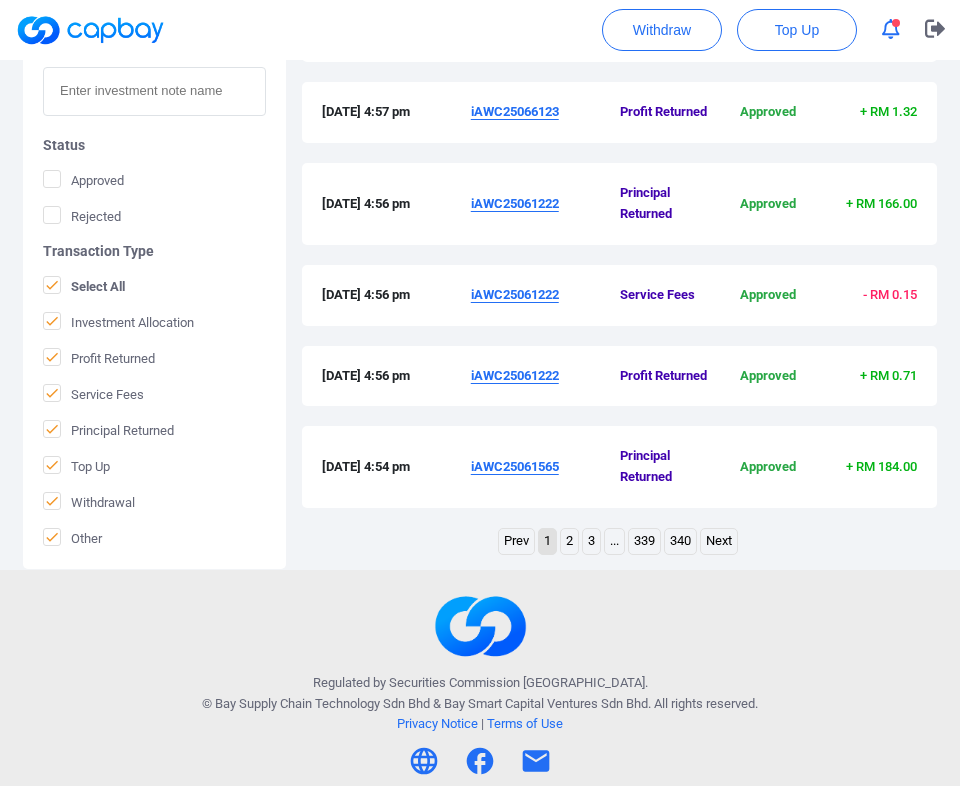click on "iAWC25061222" at bounding box center [515, 203] 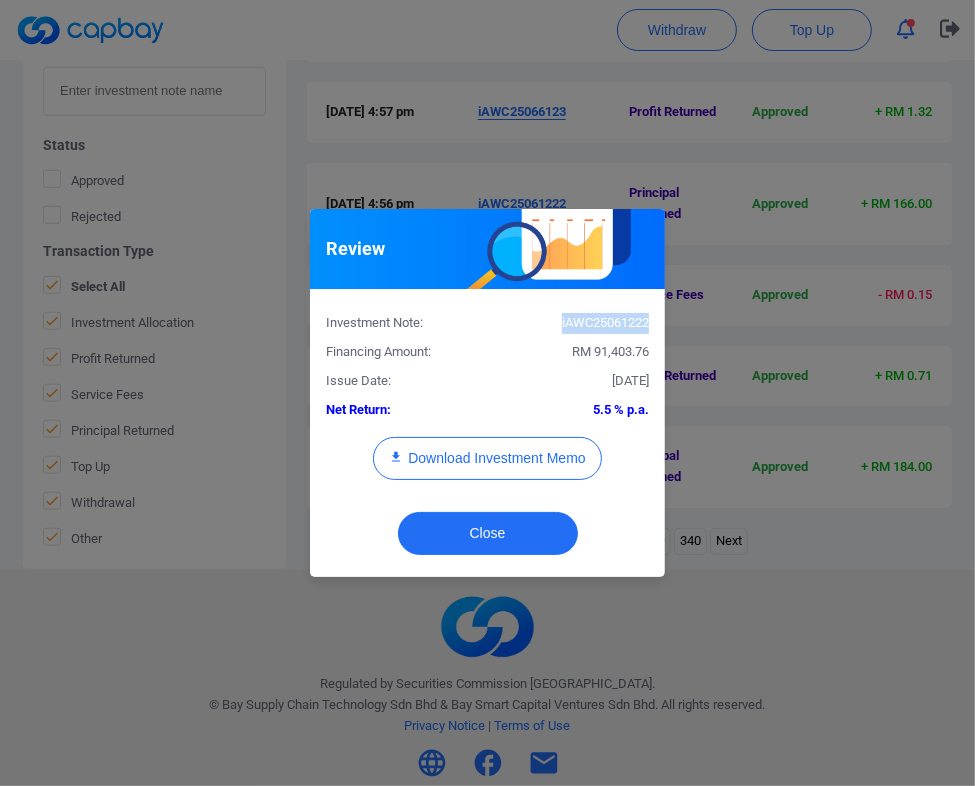 drag, startPoint x: 648, startPoint y: 324, endPoint x: 554, endPoint y: 323, distance: 94.00532 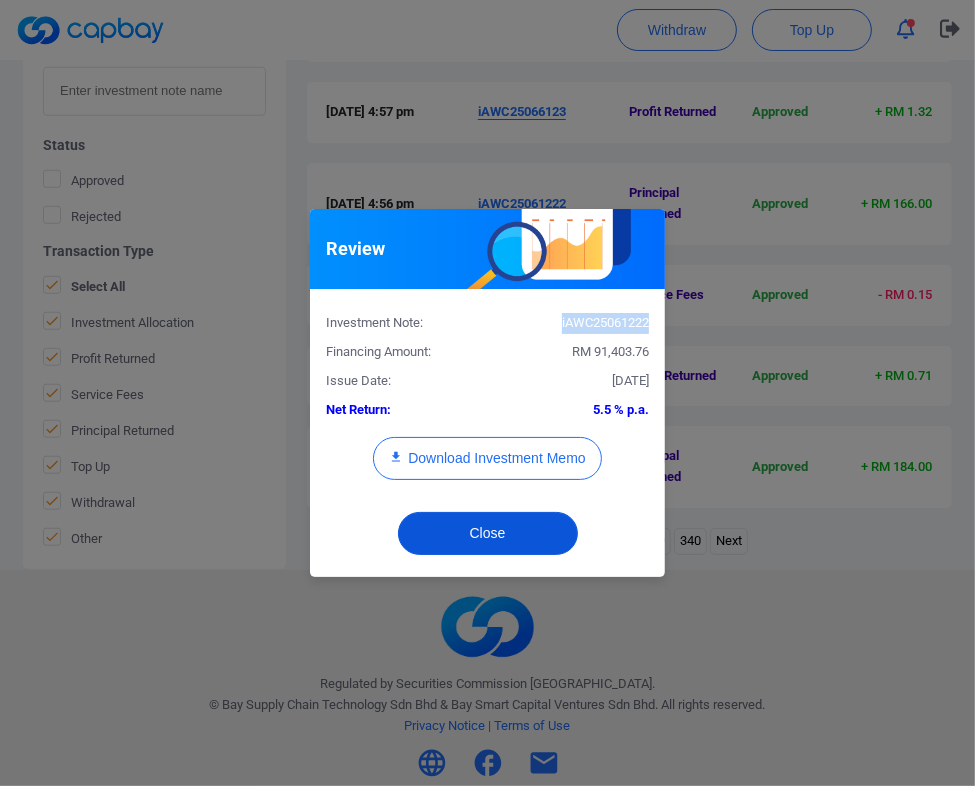 click on "Close" at bounding box center [488, 533] 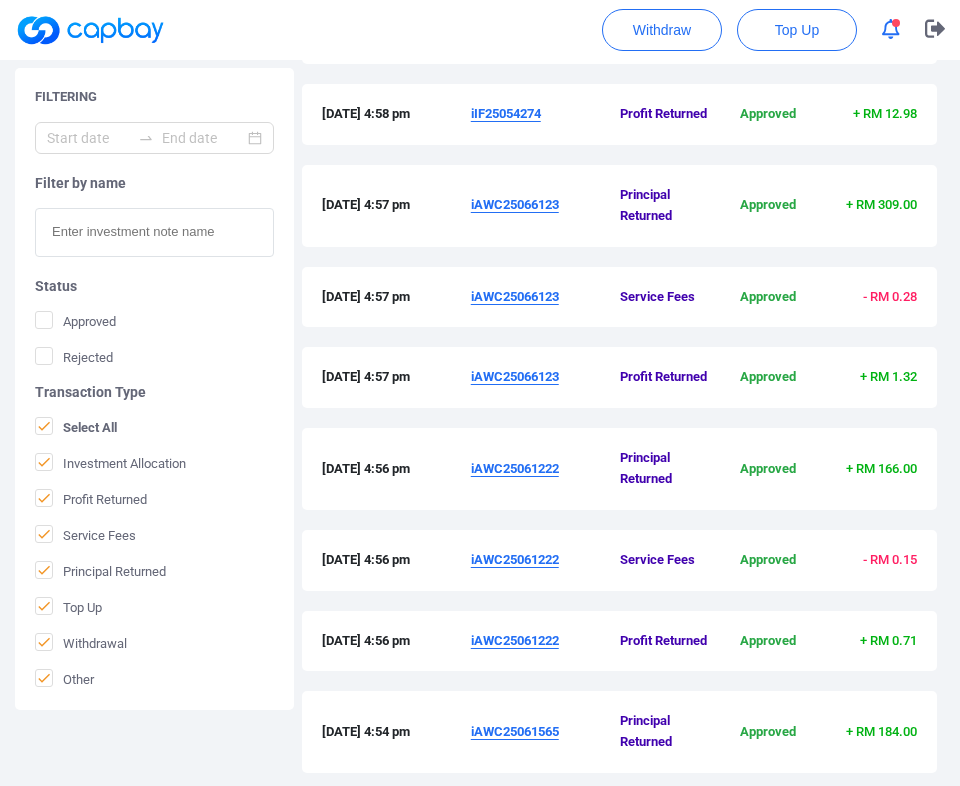 scroll, scrollTop: 613, scrollLeft: 0, axis: vertical 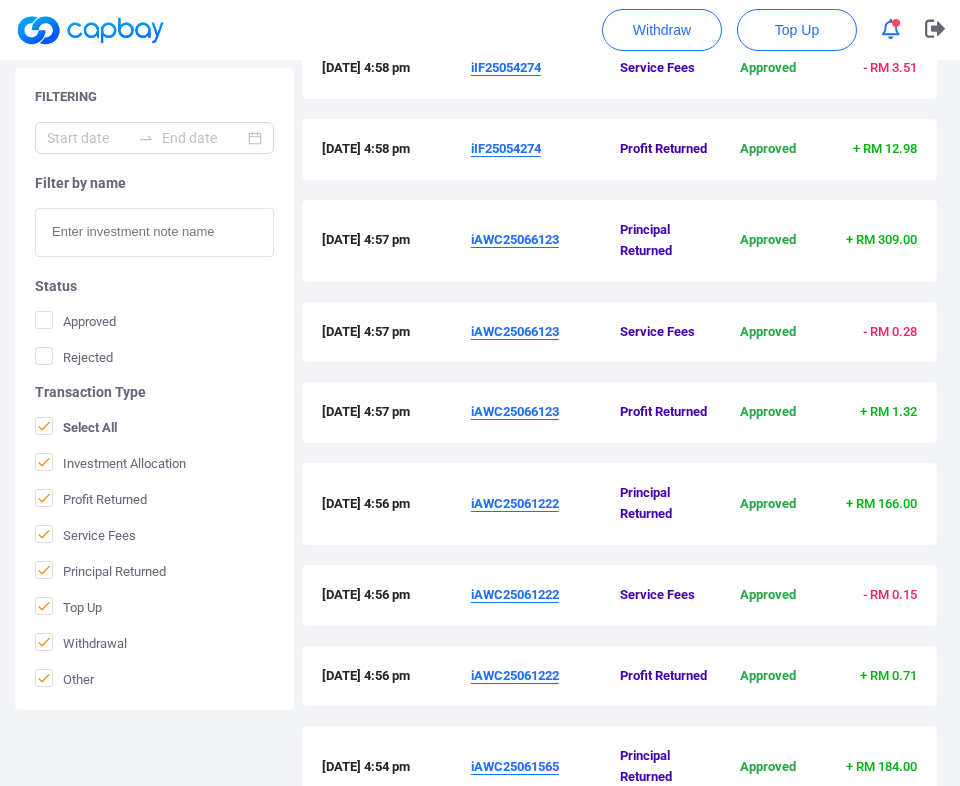 click on "iAWC25066123" at bounding box center (515, 239) 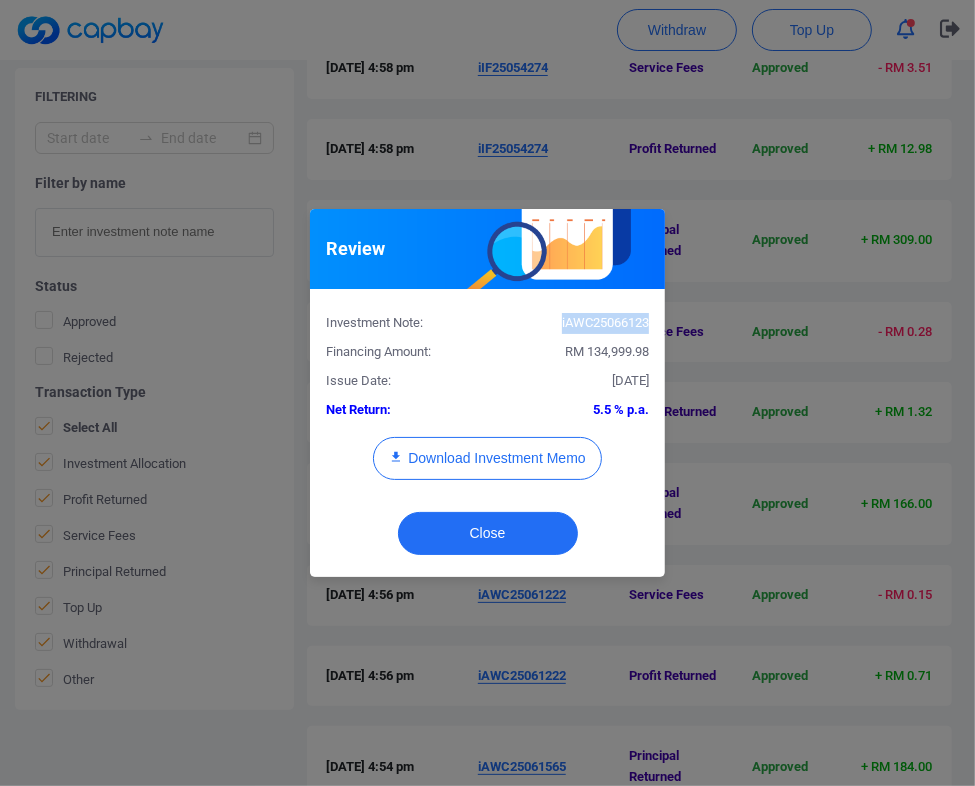 drag, startPoint x: 646, startPoint y: 317, endPoint x: 555, endPoint y: 319, distance: 91.02197 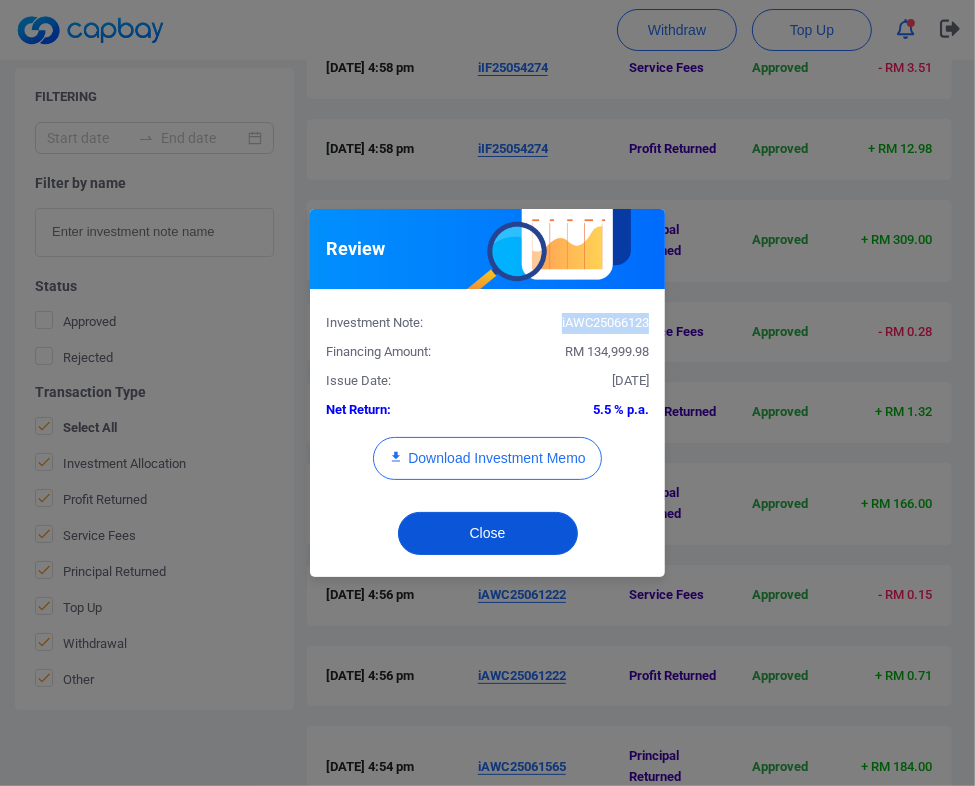 click on "Close" at bounding box center [488, 533] 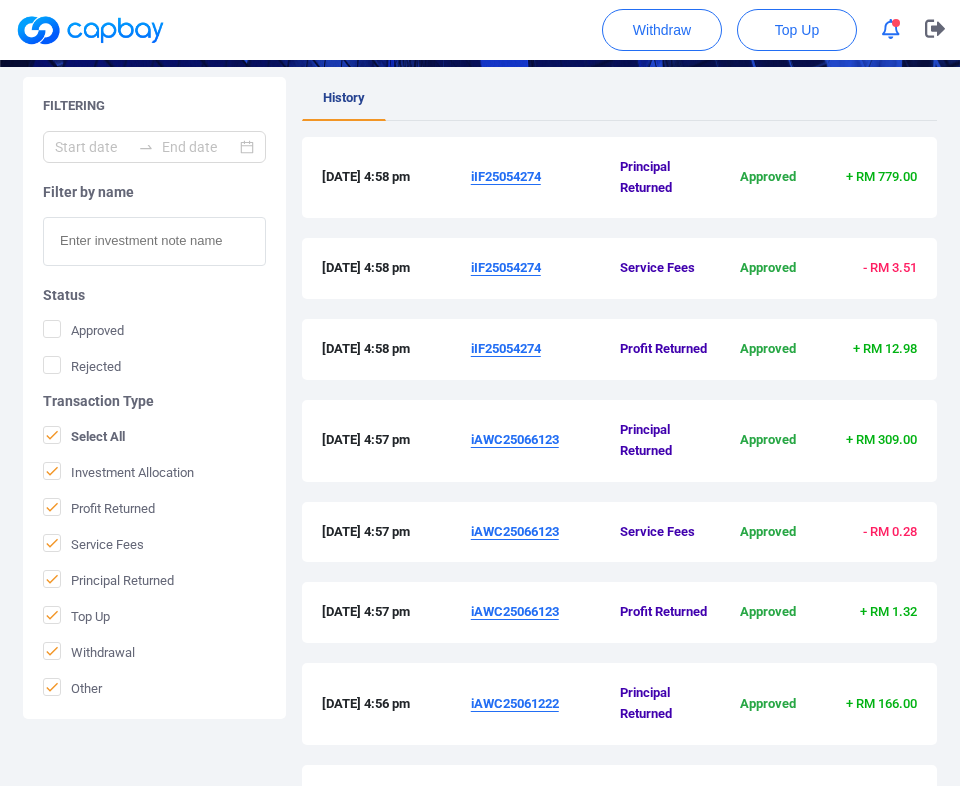 scroll, scrollTop: 313, scrollLeft: 0, axis: vertical 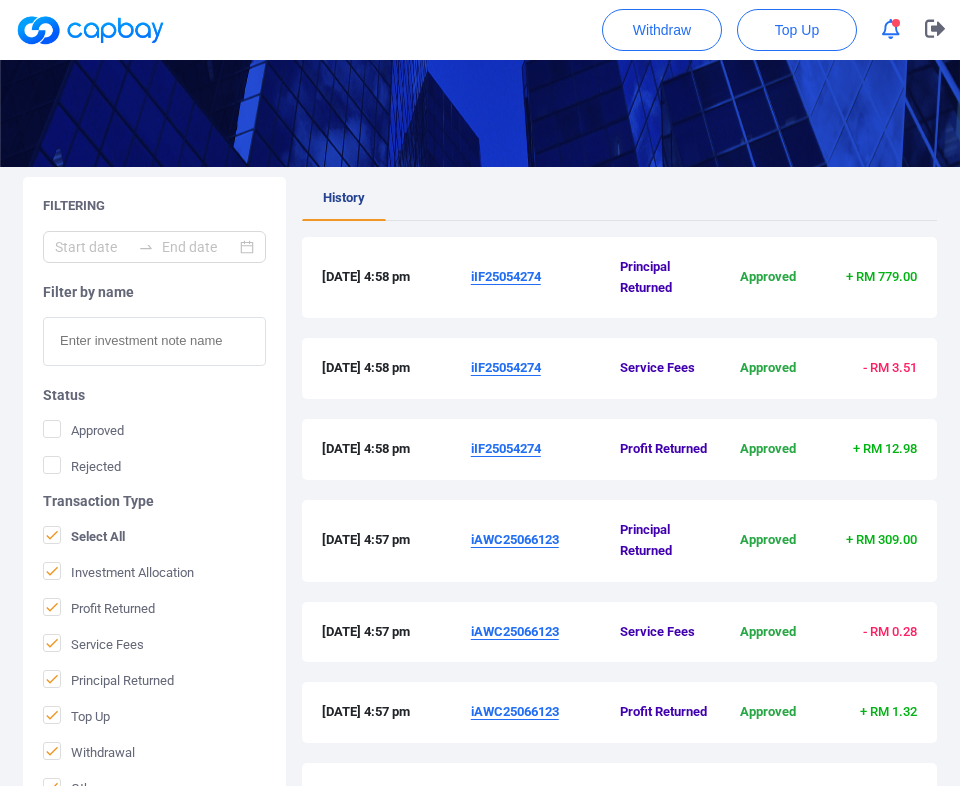 click on "iIF25054274" at bounding box center [506, 276] 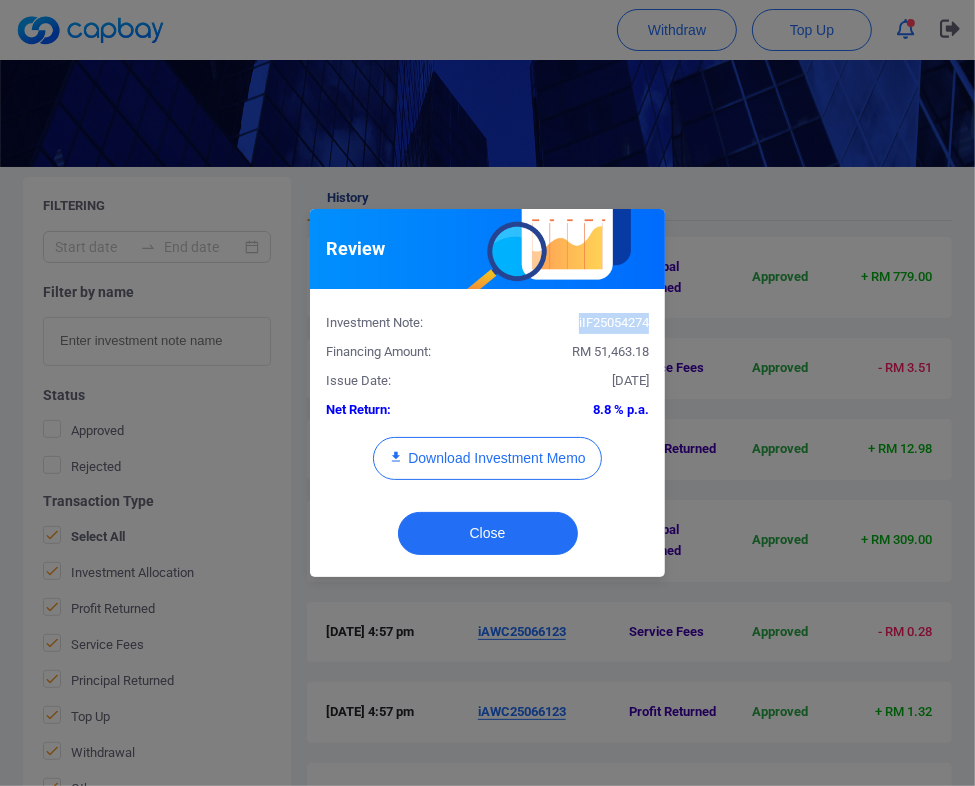 copy on "iIF25054274" 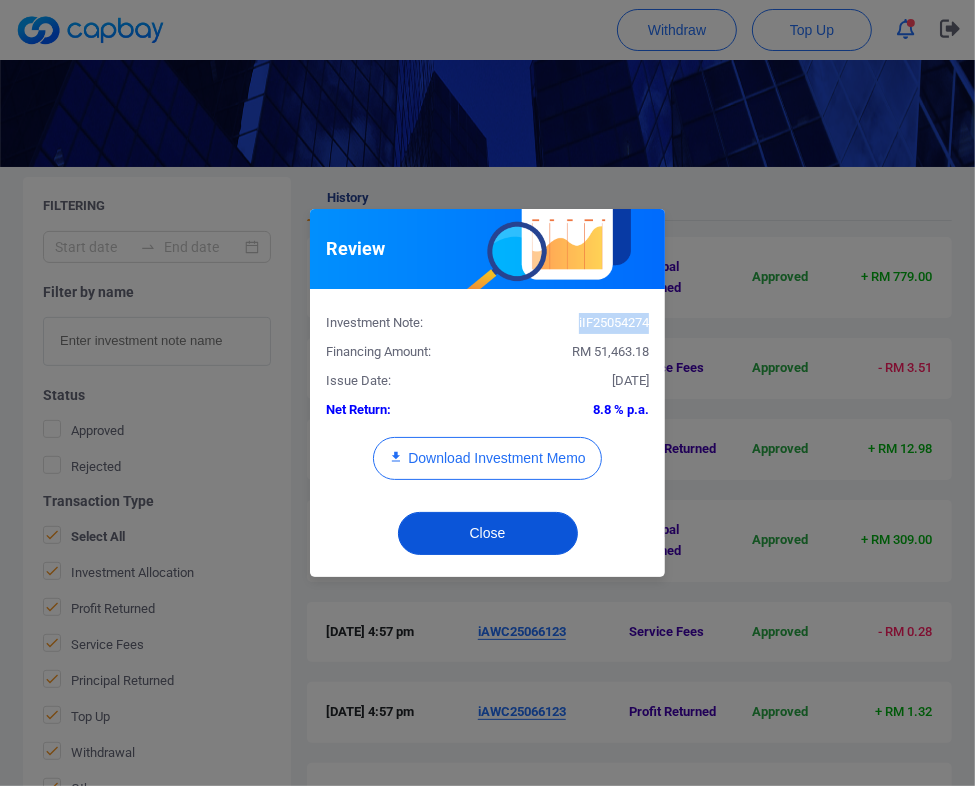 click on "Close" at bounding box center (488, 533) 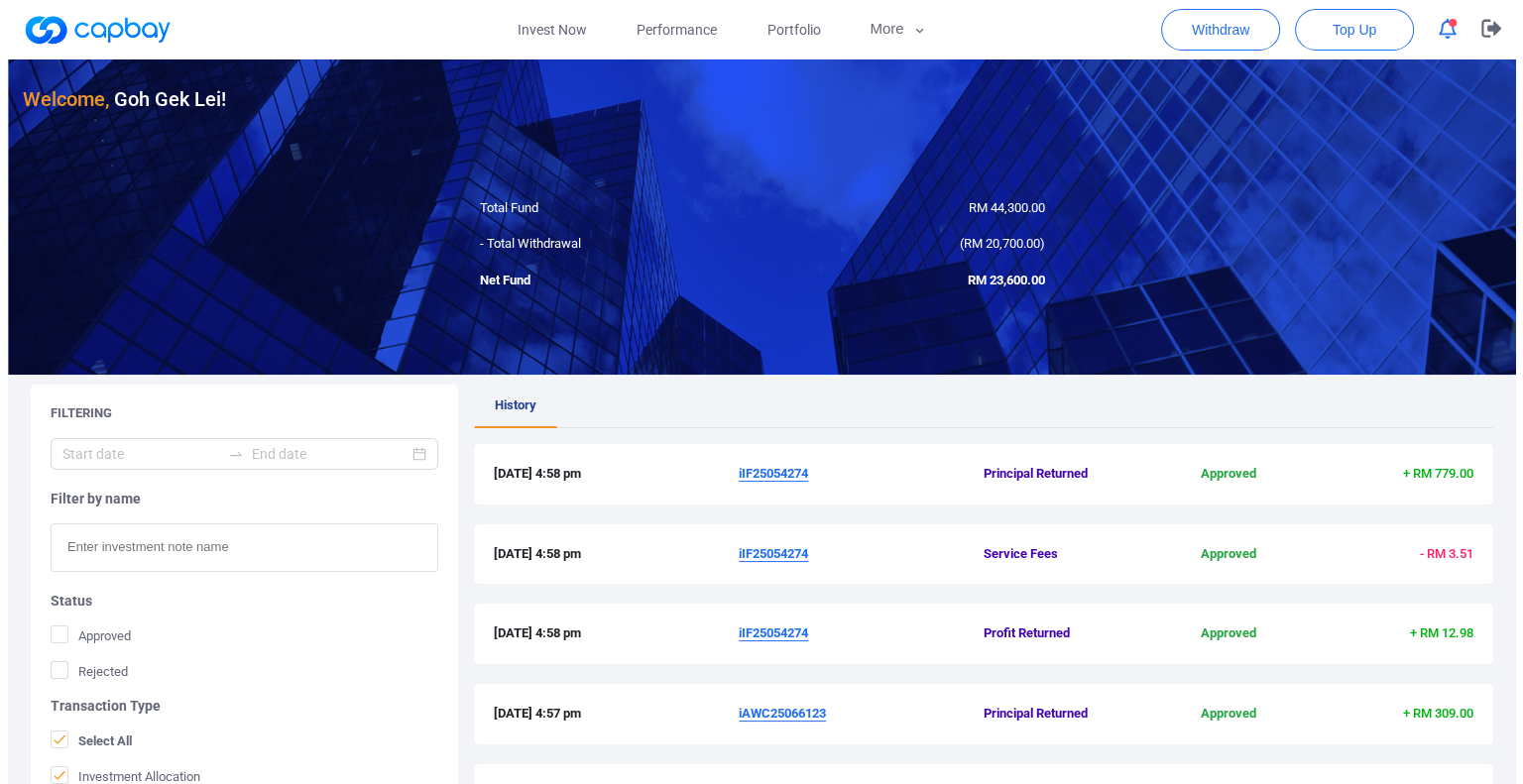 scroll, scrollTop: 0, scrollLeft: 0, axis: both 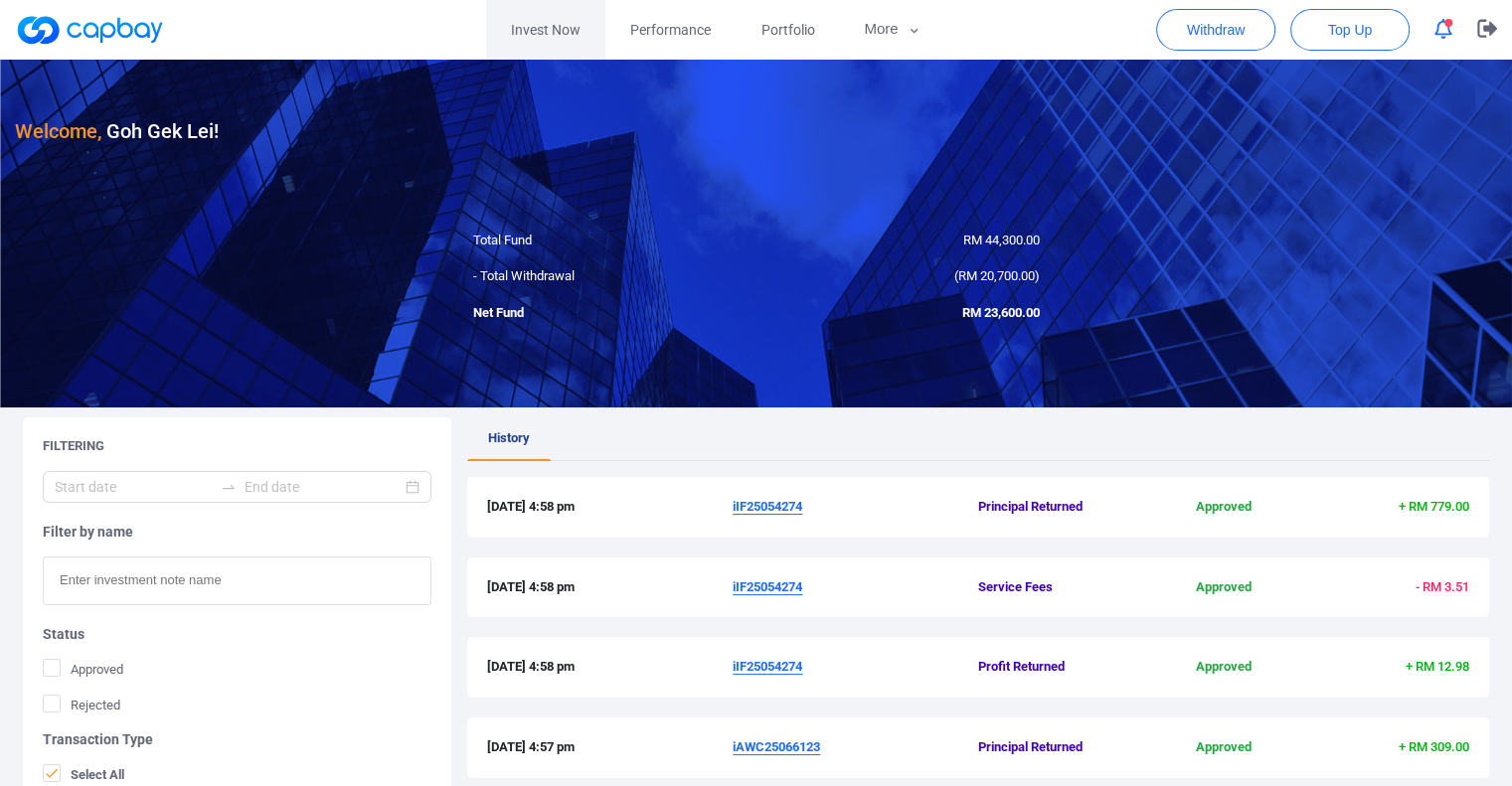click on "Invest Now" at bounding box center (546, 30) 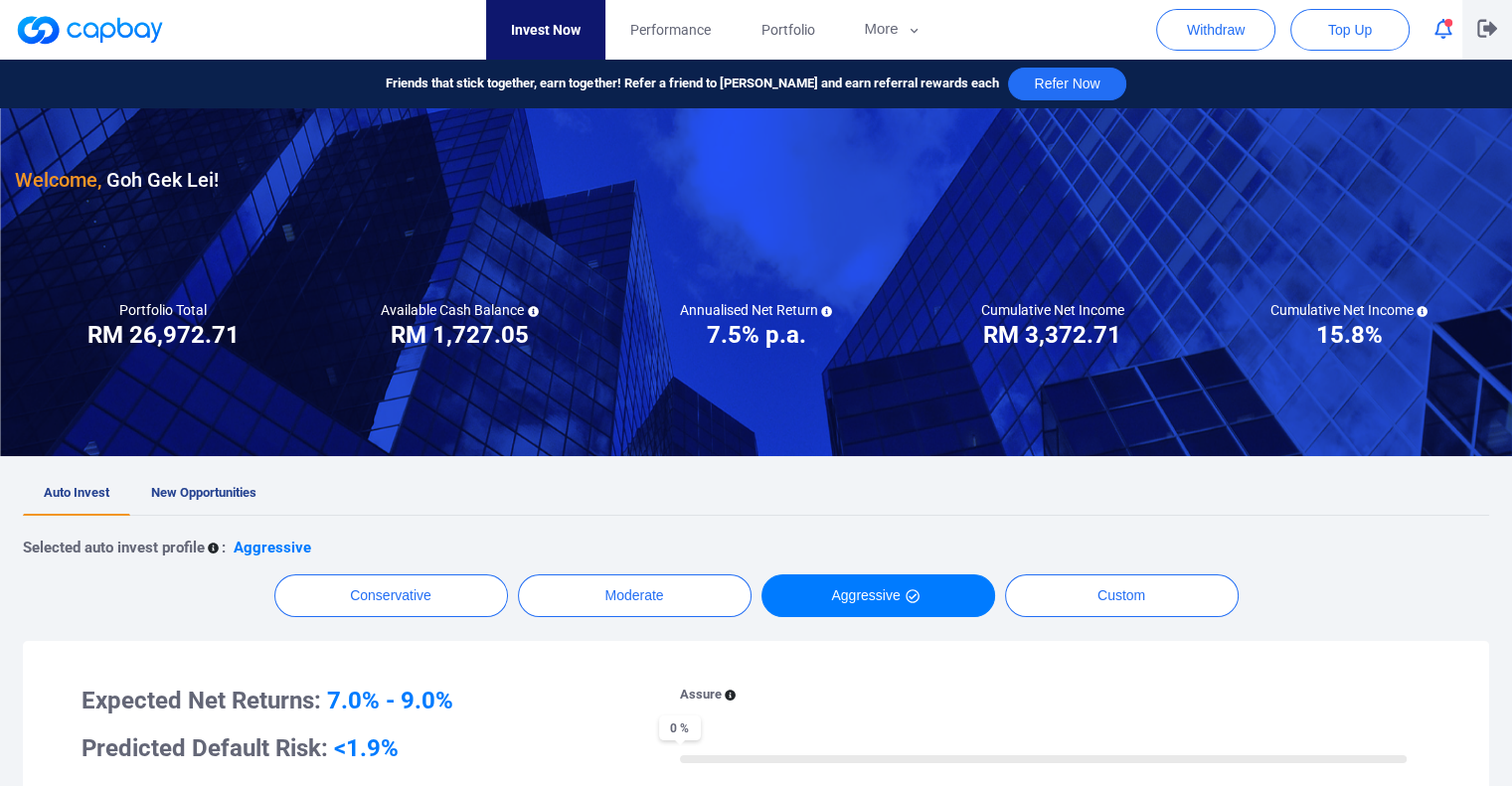 click 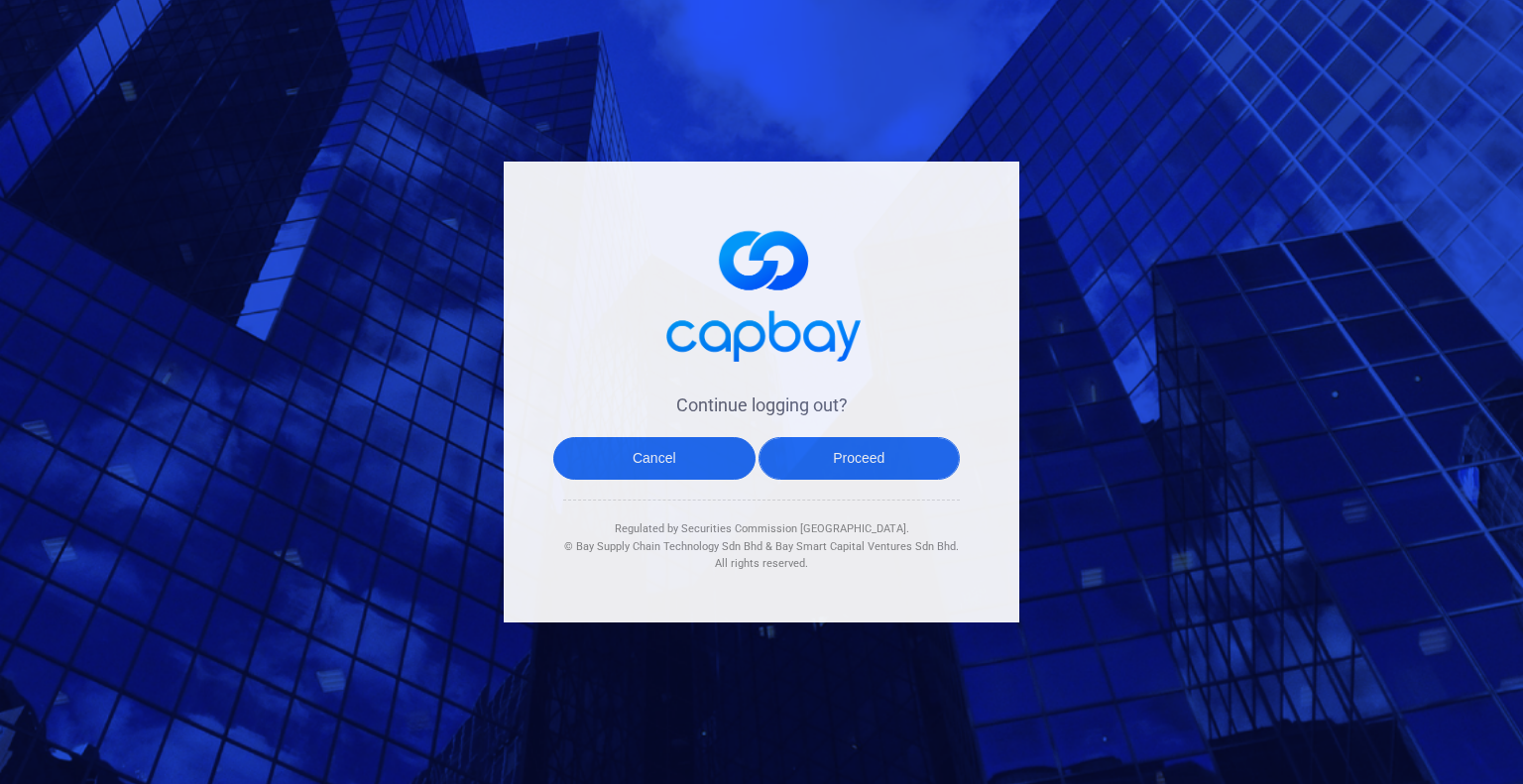 click on "Proceed" at bounding box center (860, 458) 